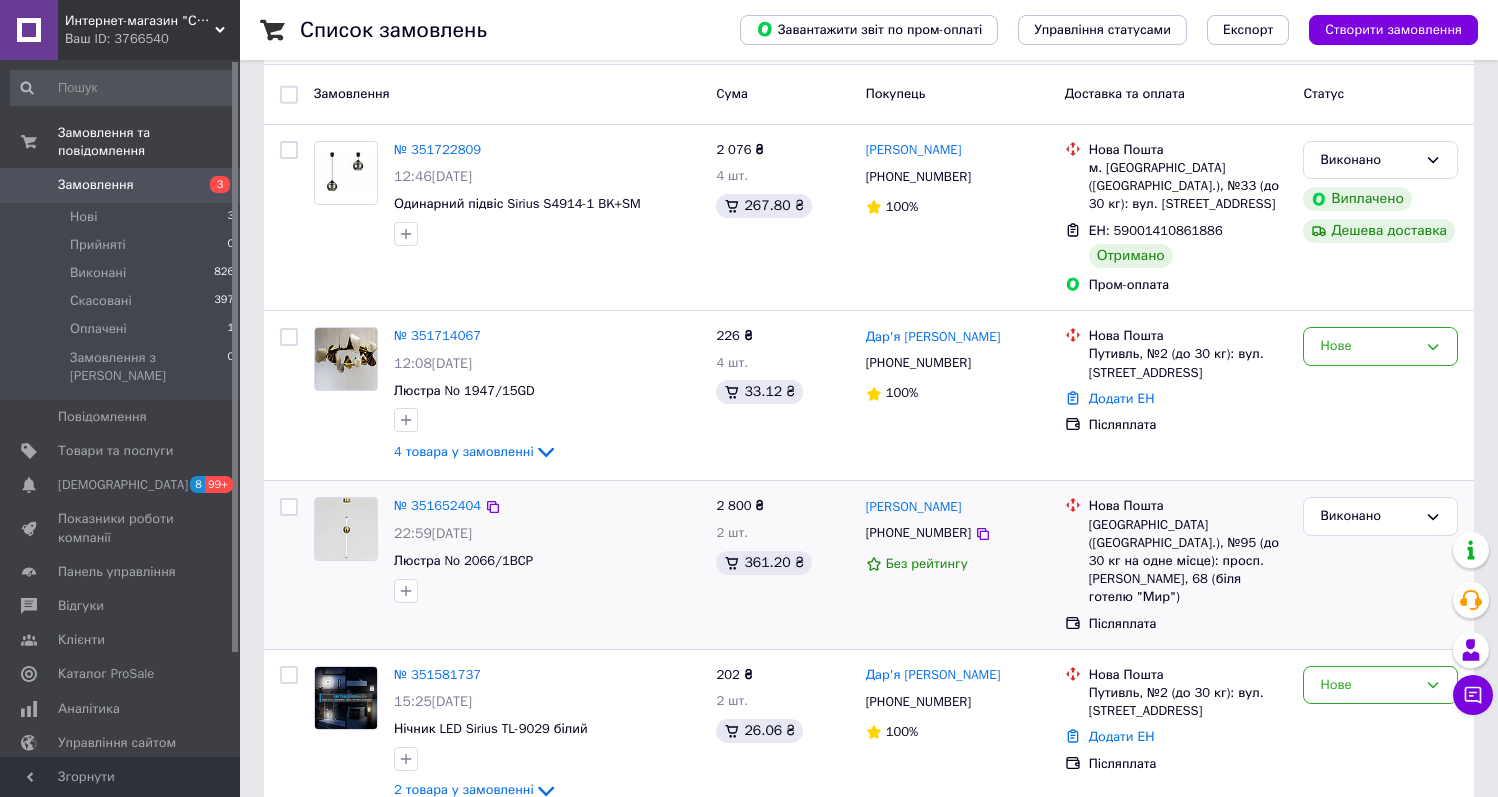 scroll, scrollTop: 200, scrollLeft: 0, axis: vertical 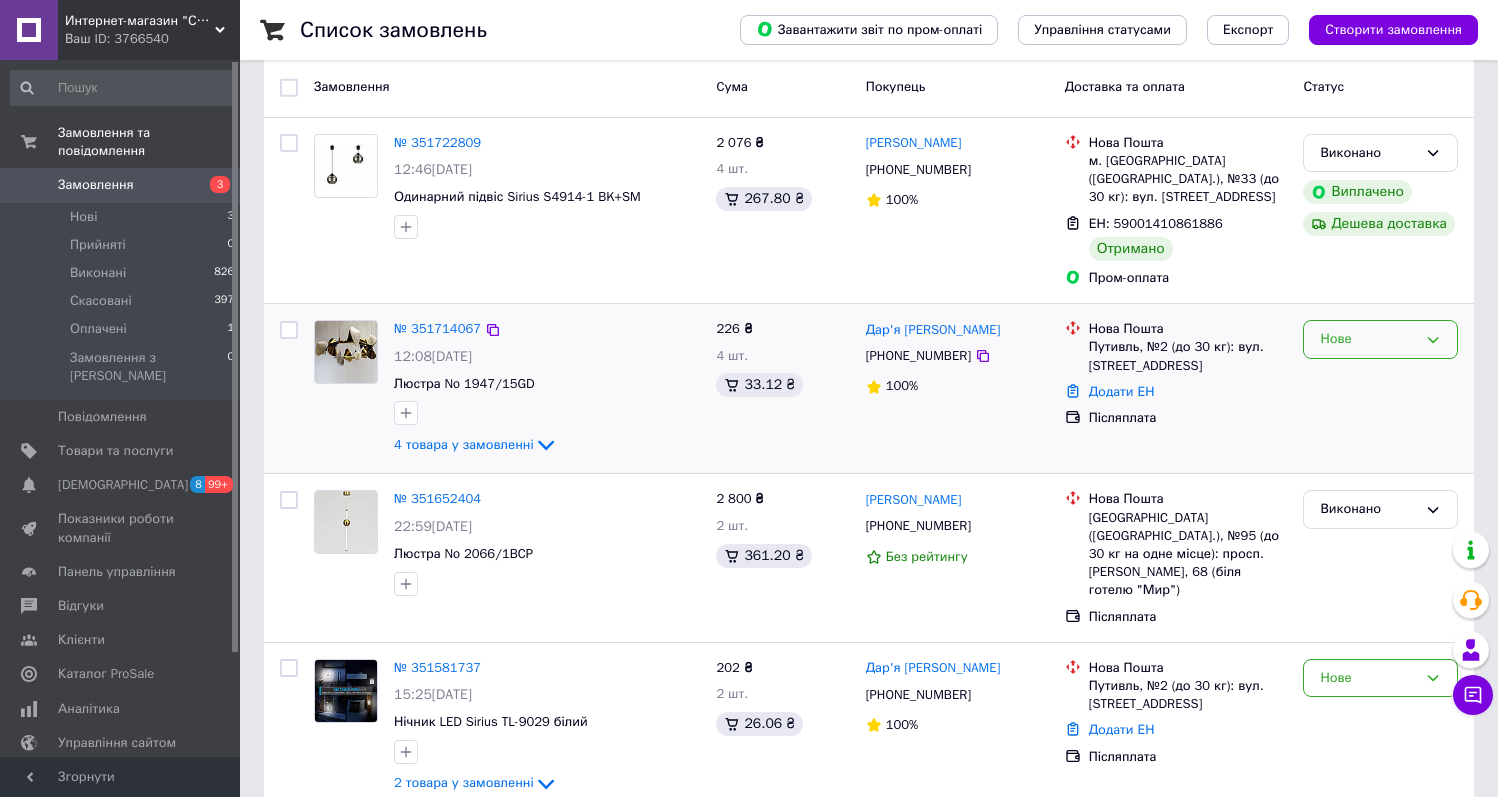 click on "Нове" at bounding box center (1368, 339) 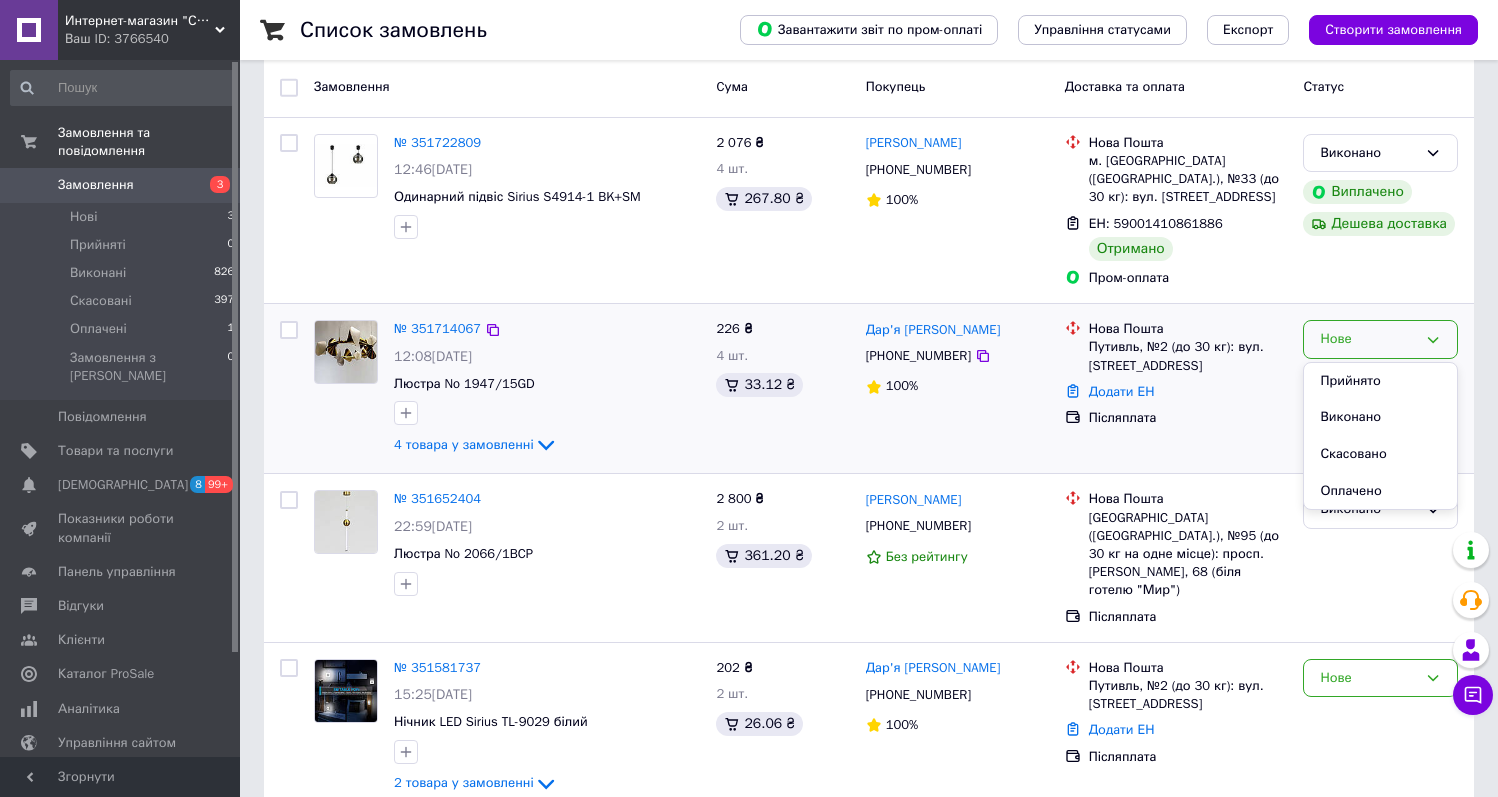 drag, startPoint x: 1339, startPoint y: 395, endPoint x: 898, endPoint y: 397, distance: 441.00455 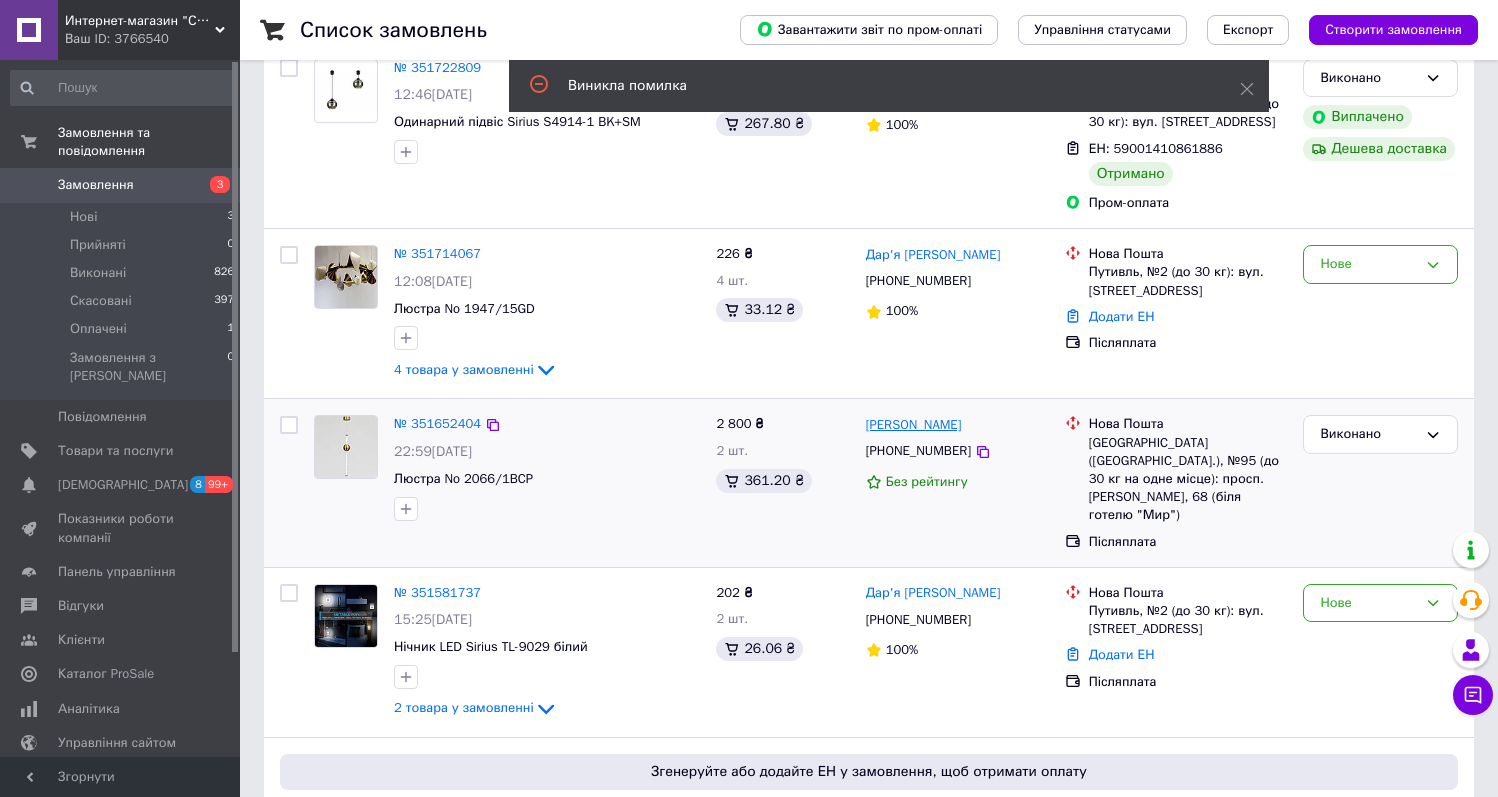 scroll, scrollTop: 400, scrollLeft: 0, axis: vertical 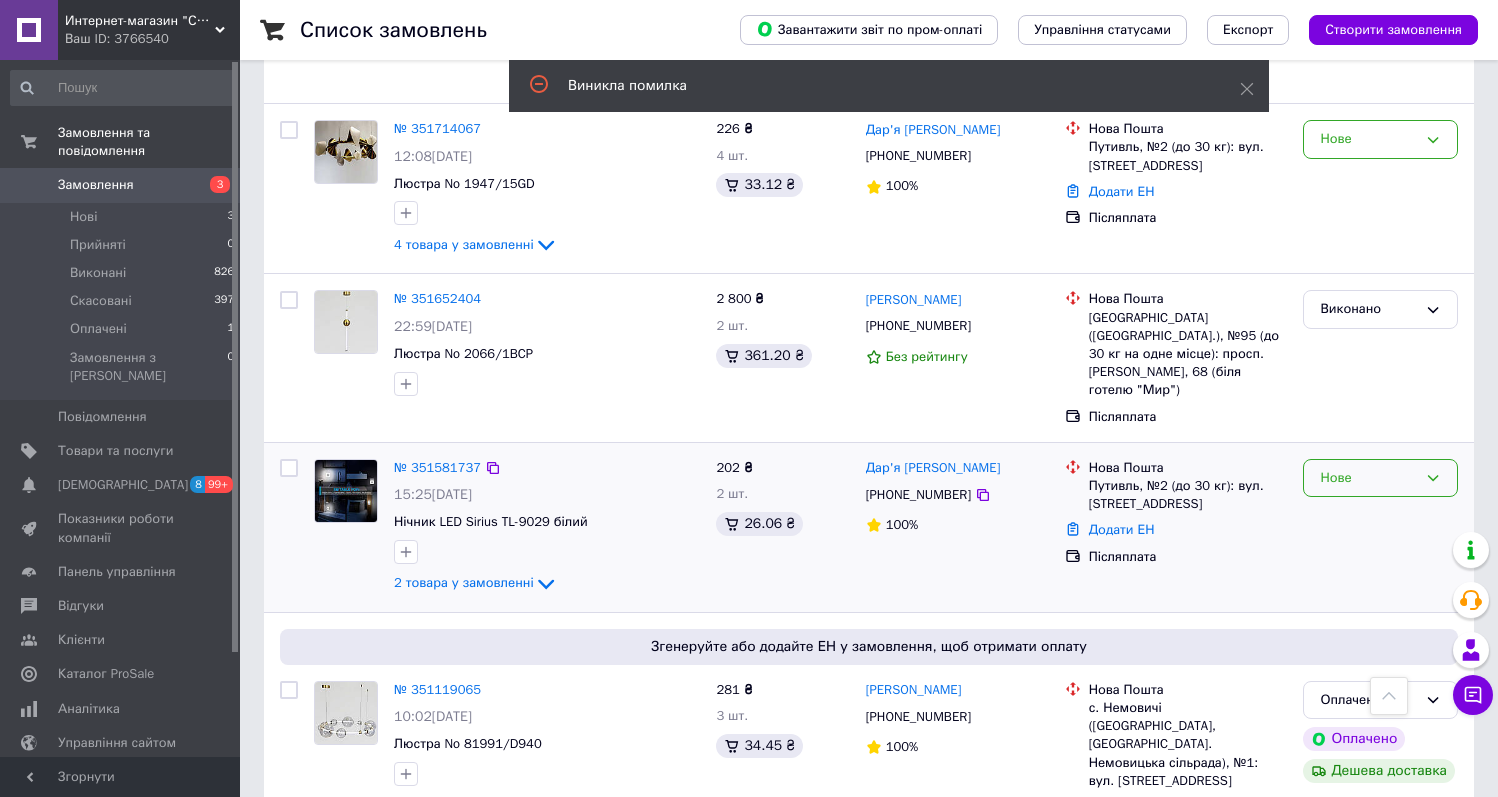 click on "Нове" at bounding box center [1368, 478] 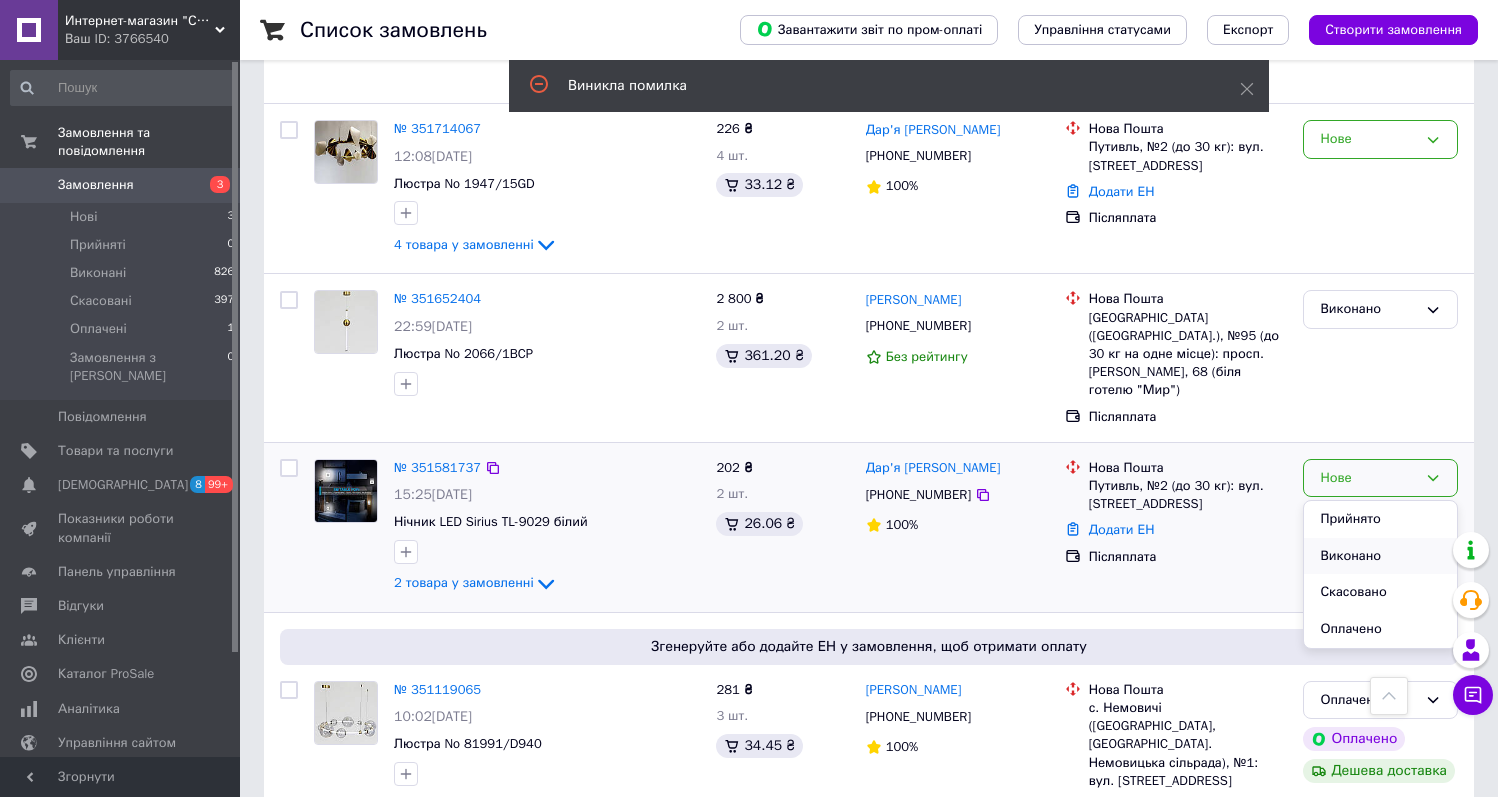 click on "Виконано" at bounding box center (1380, 556) 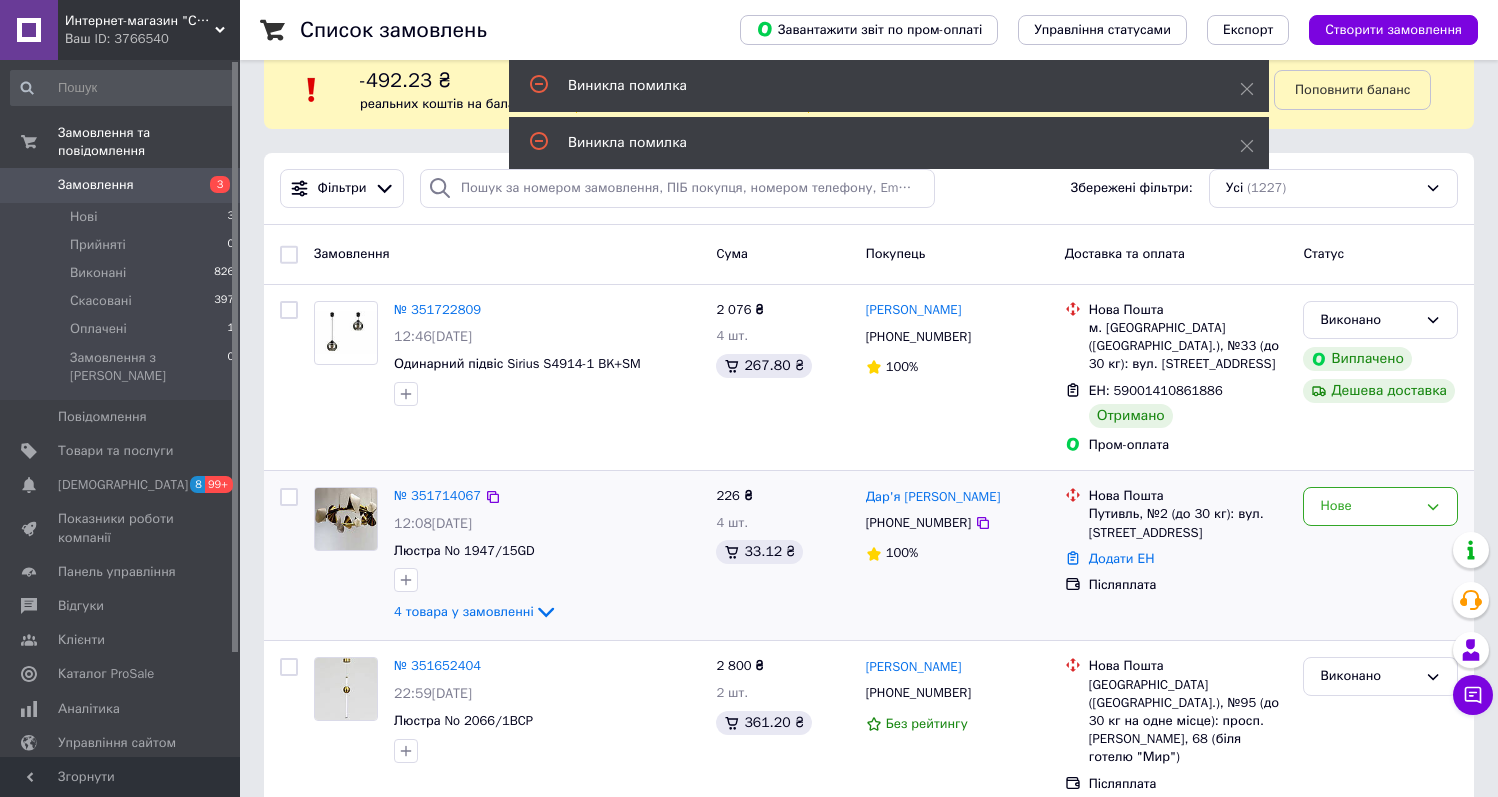scroll, scrollTop: 0, scrollLeft: 0, axis: both 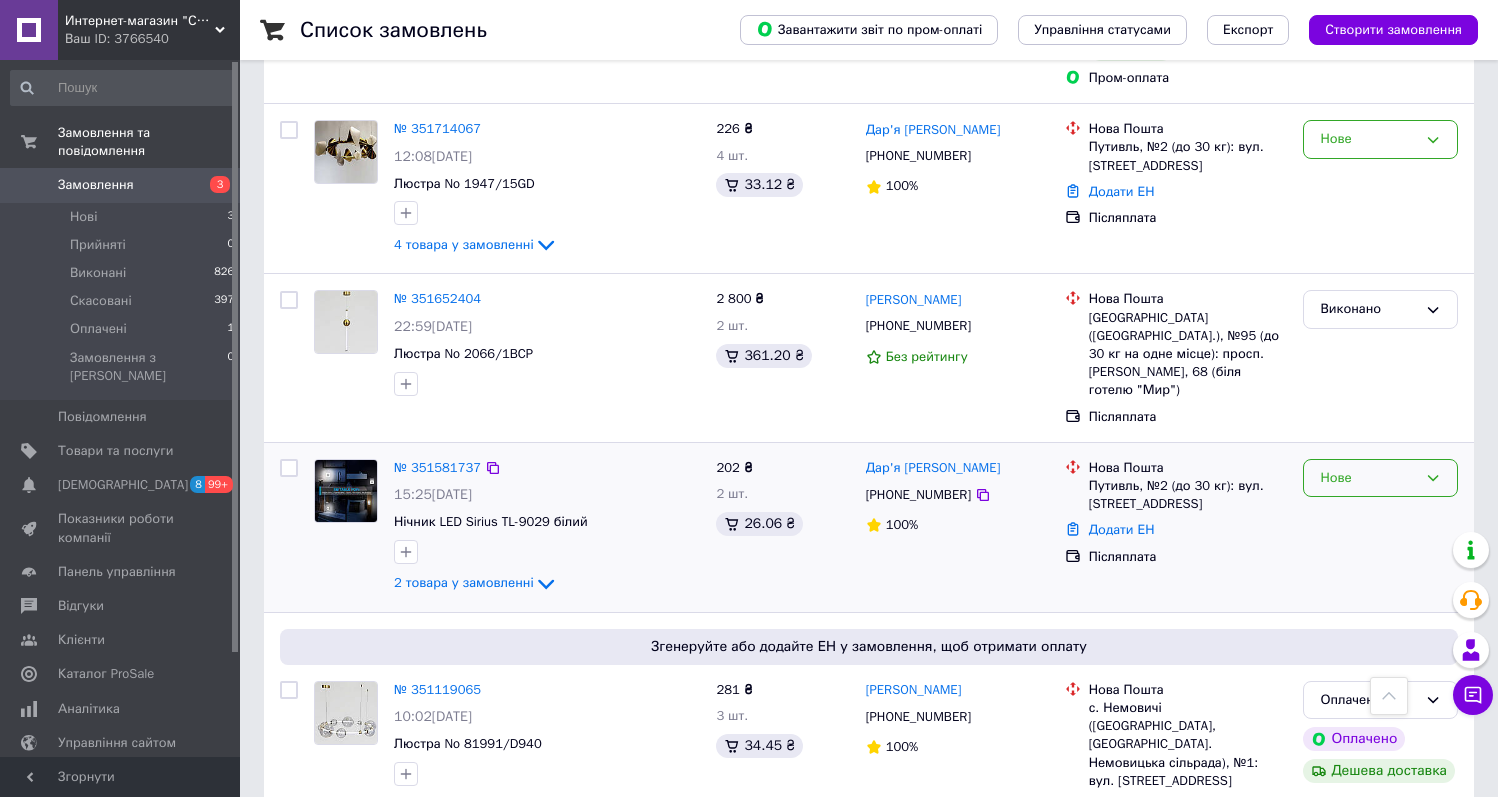click on "Нове" at bounding box center [1368, 478] 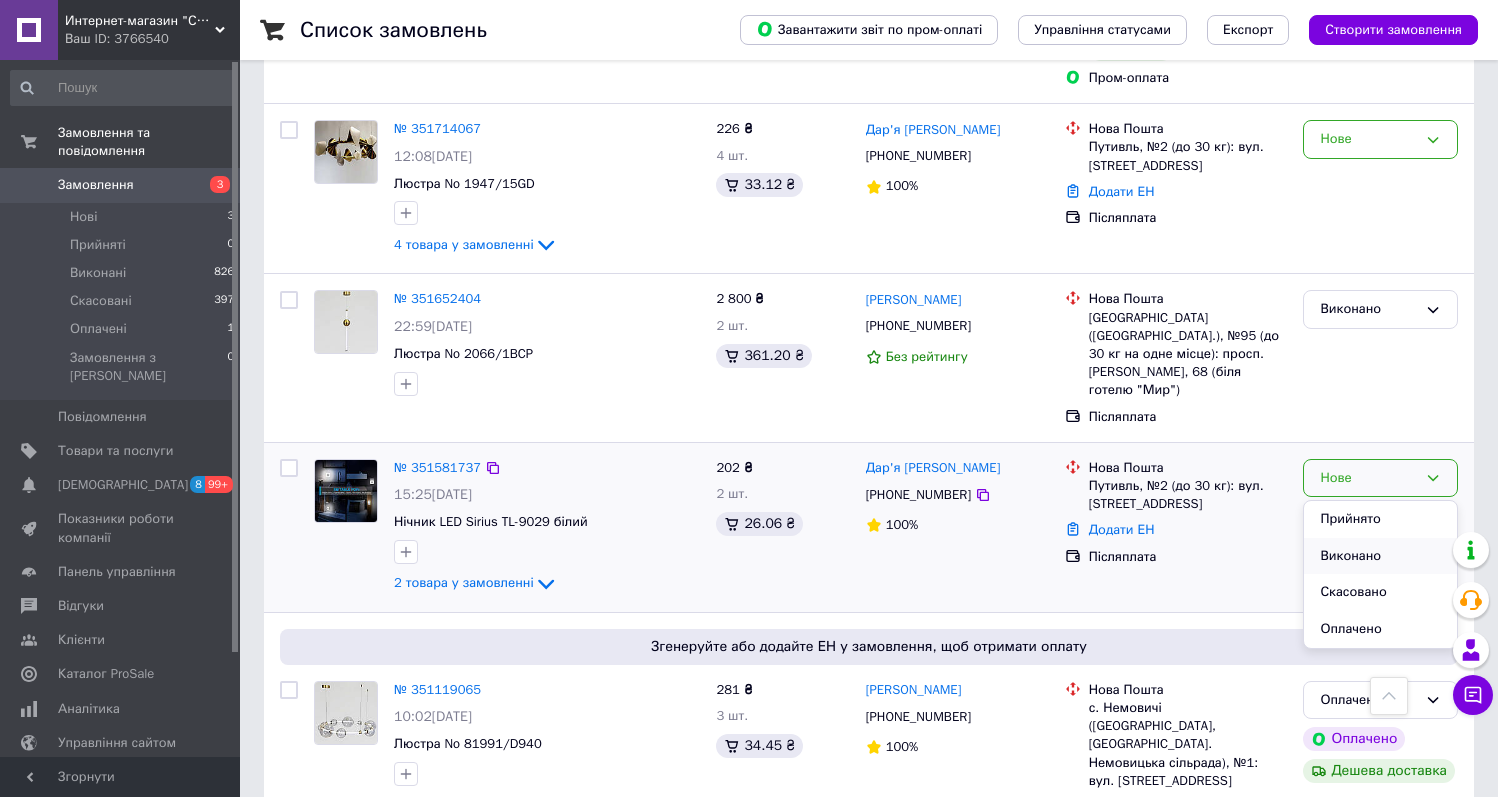 click on "Виконано" at bounding box center (1380, 556) 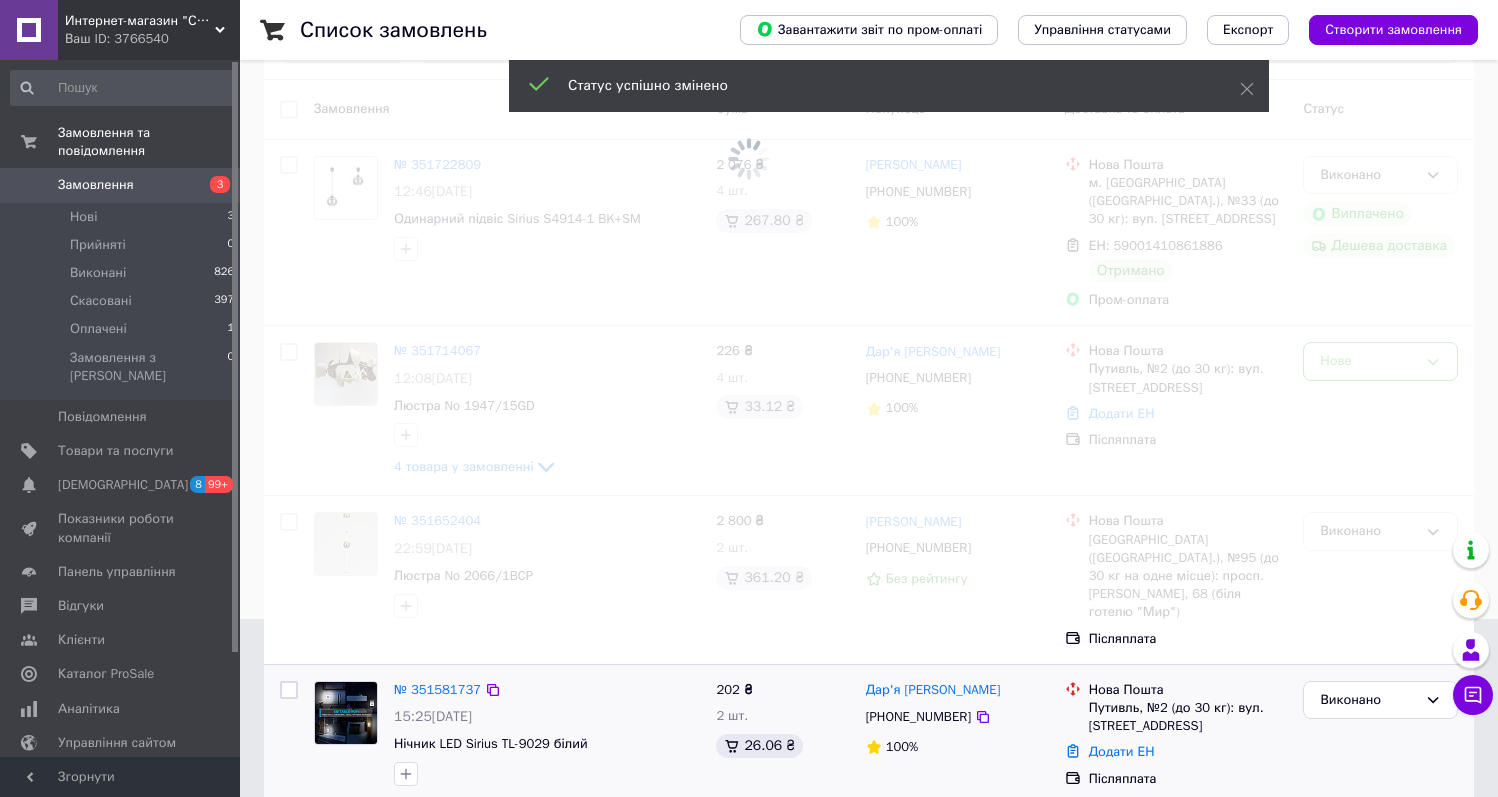 scroll, scrollTop: 0, scrollLeft: 0, axis: both 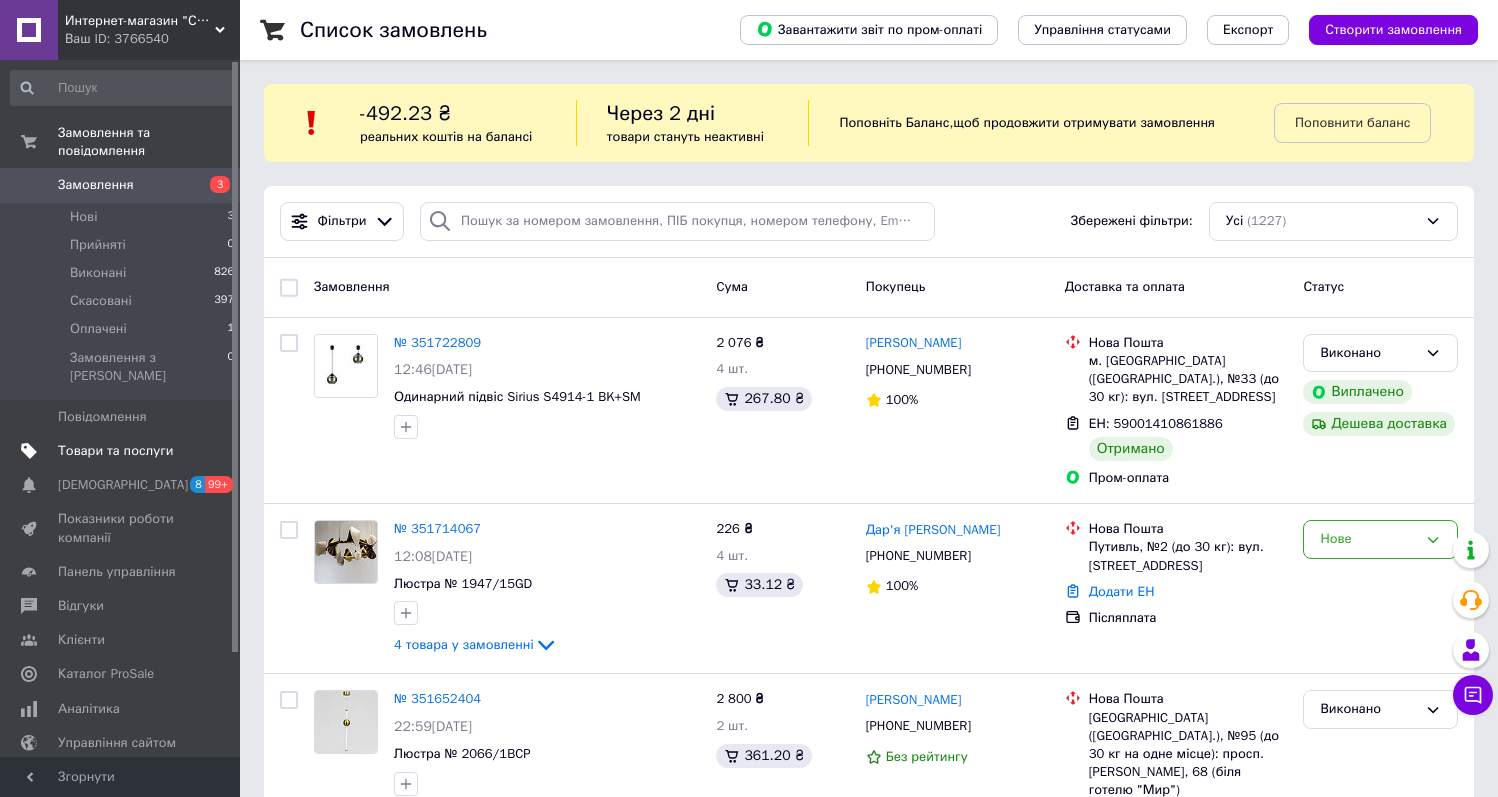 click on "Товари та послуги" at bounding box center [115, 451] 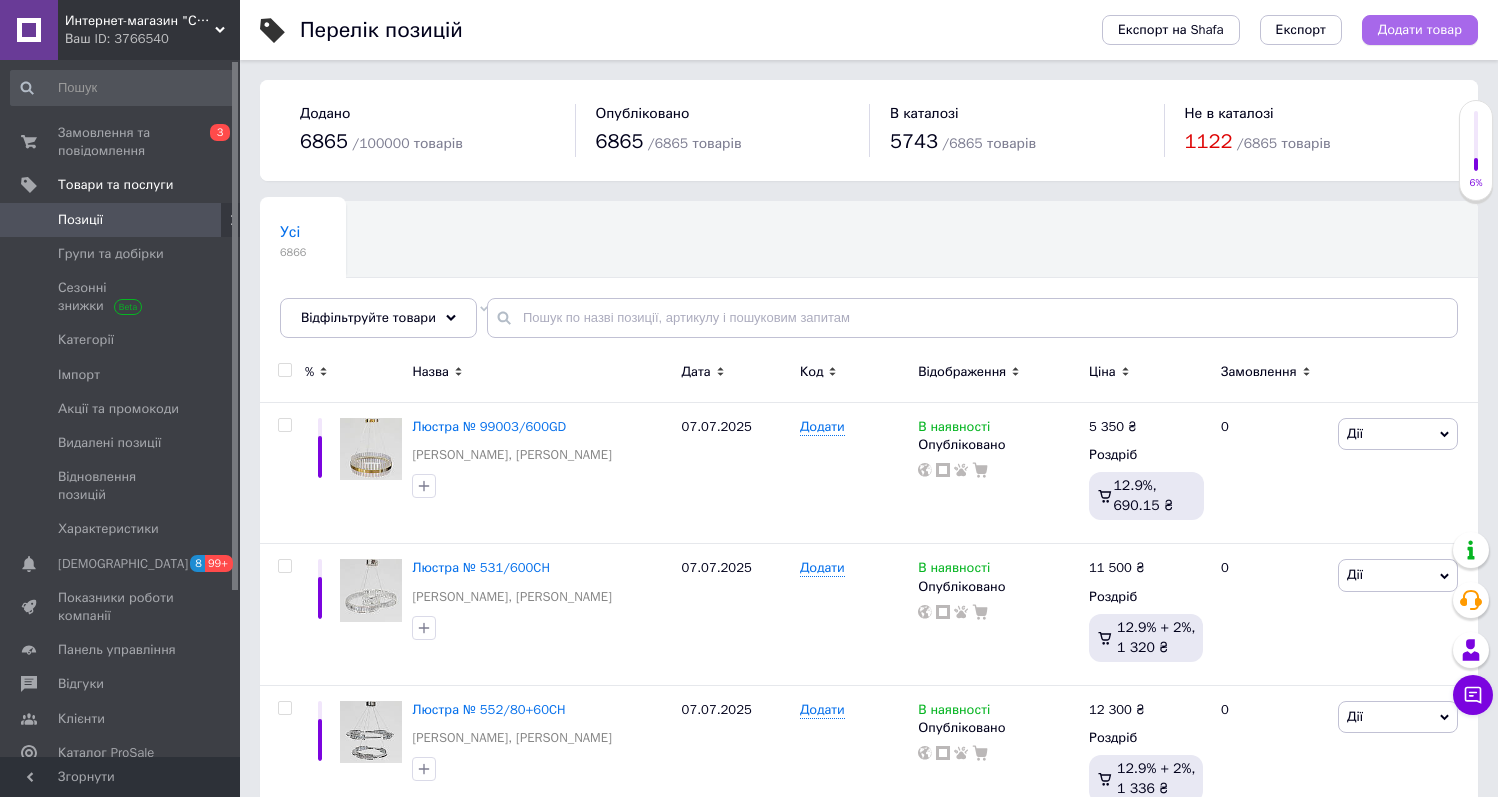 click on "Додати товар" at bounding box center (1420, 30) 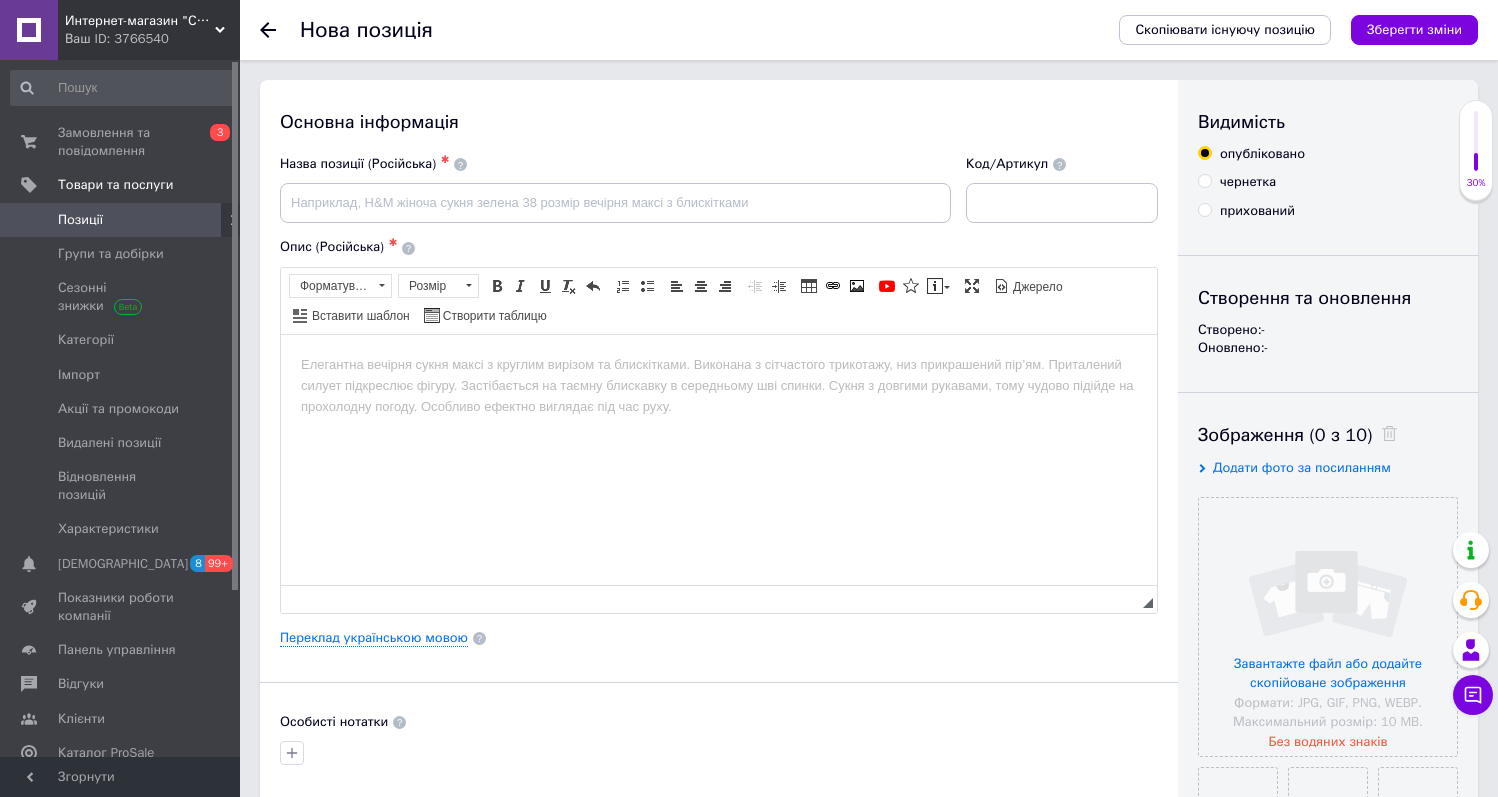 scroll, scrollTop: 0, scrollLeft: 0, axis: both 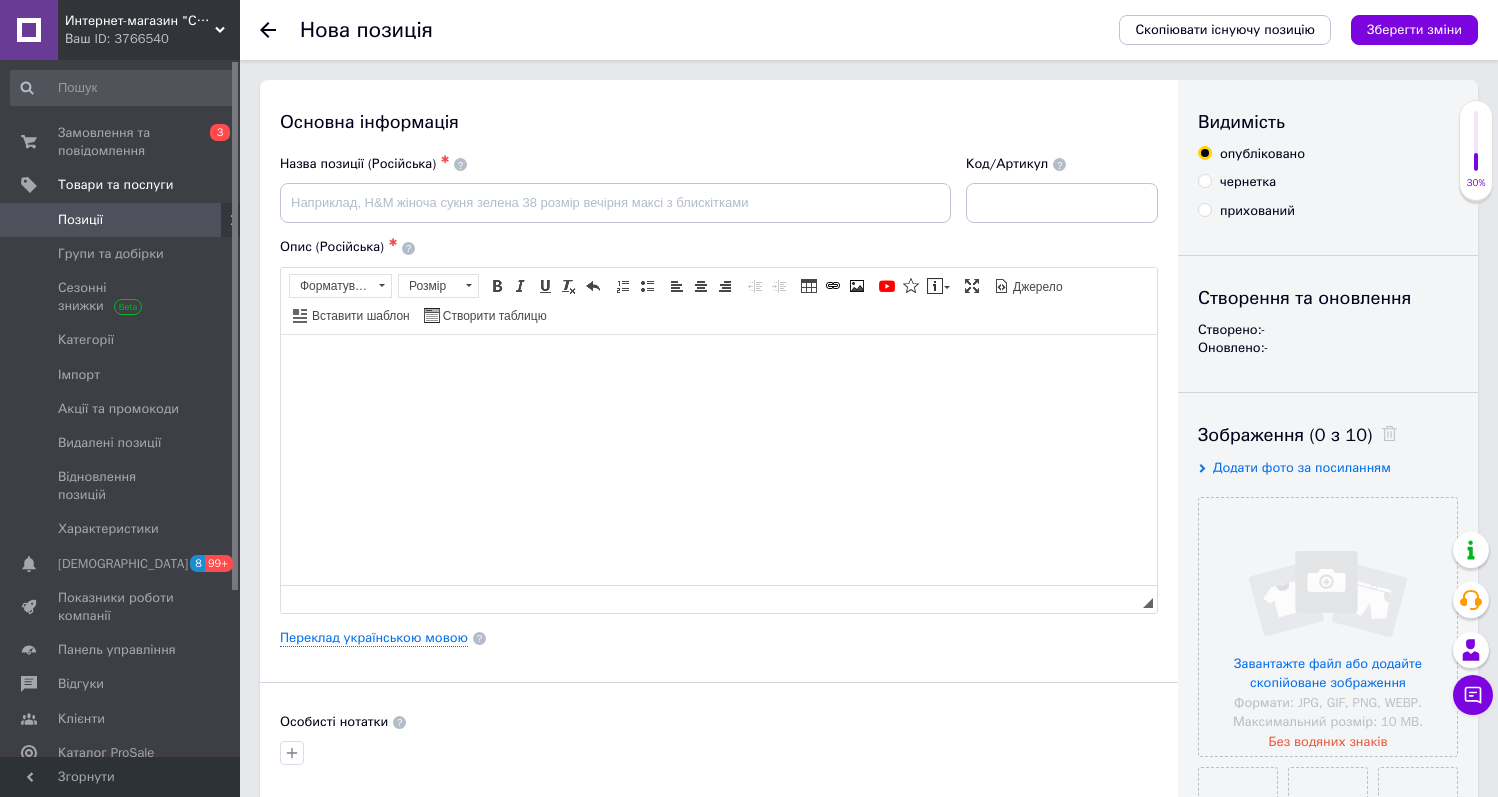 click at bounding box center (719, 364) 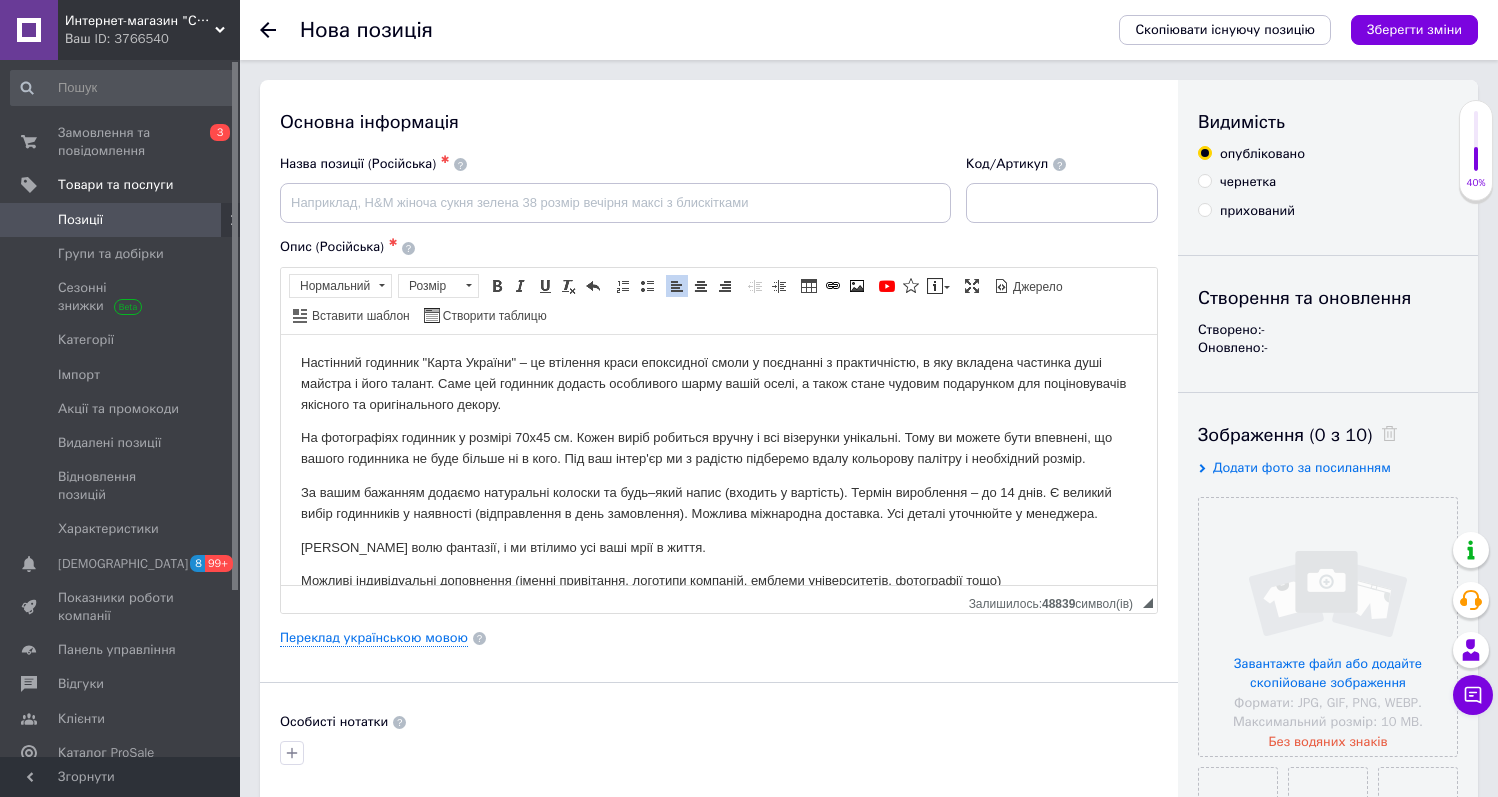 scroll, scrollTop: 0, scrollLeft: 0, axis: both 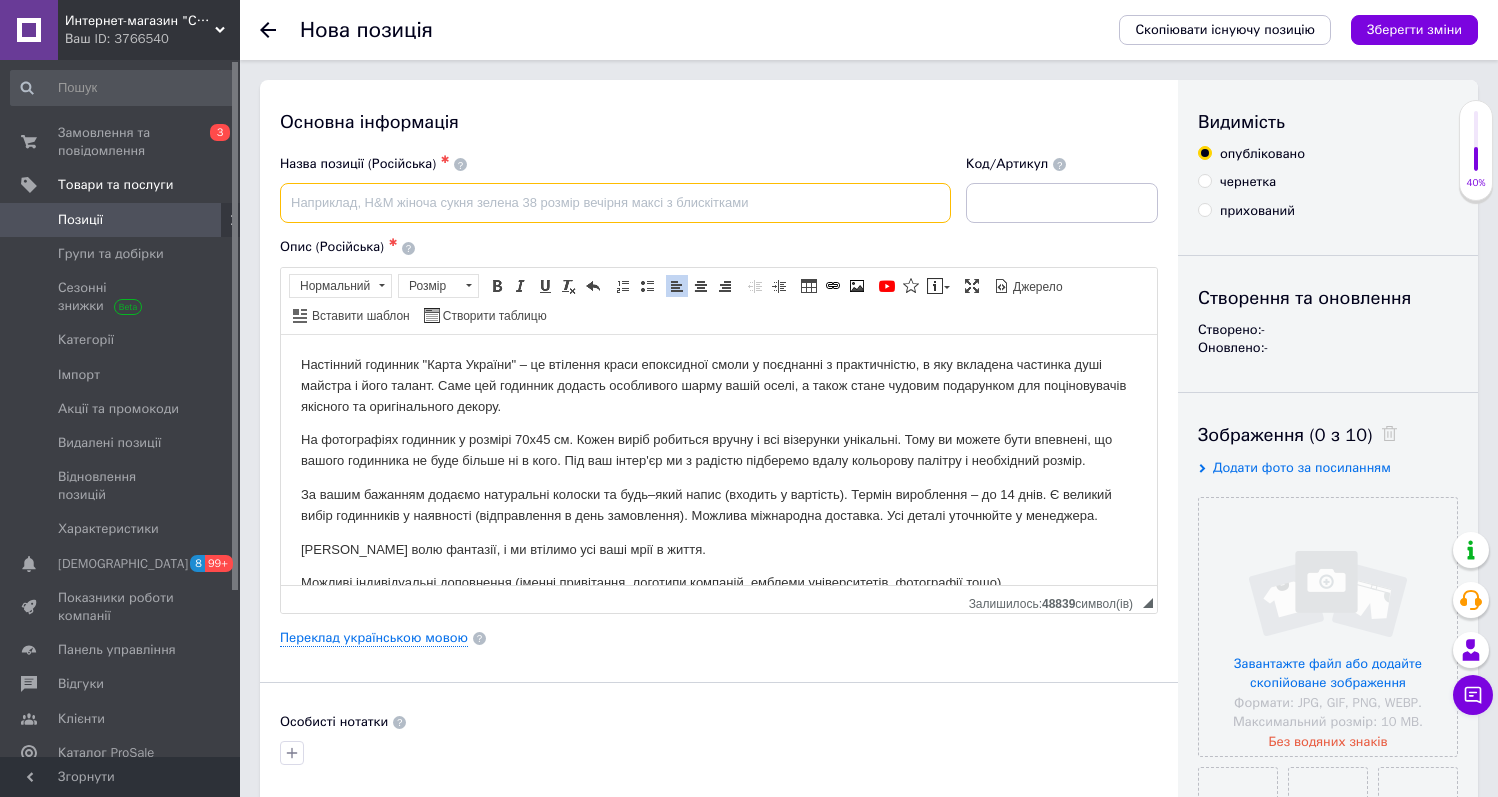 click at bounding box center [615, 203] 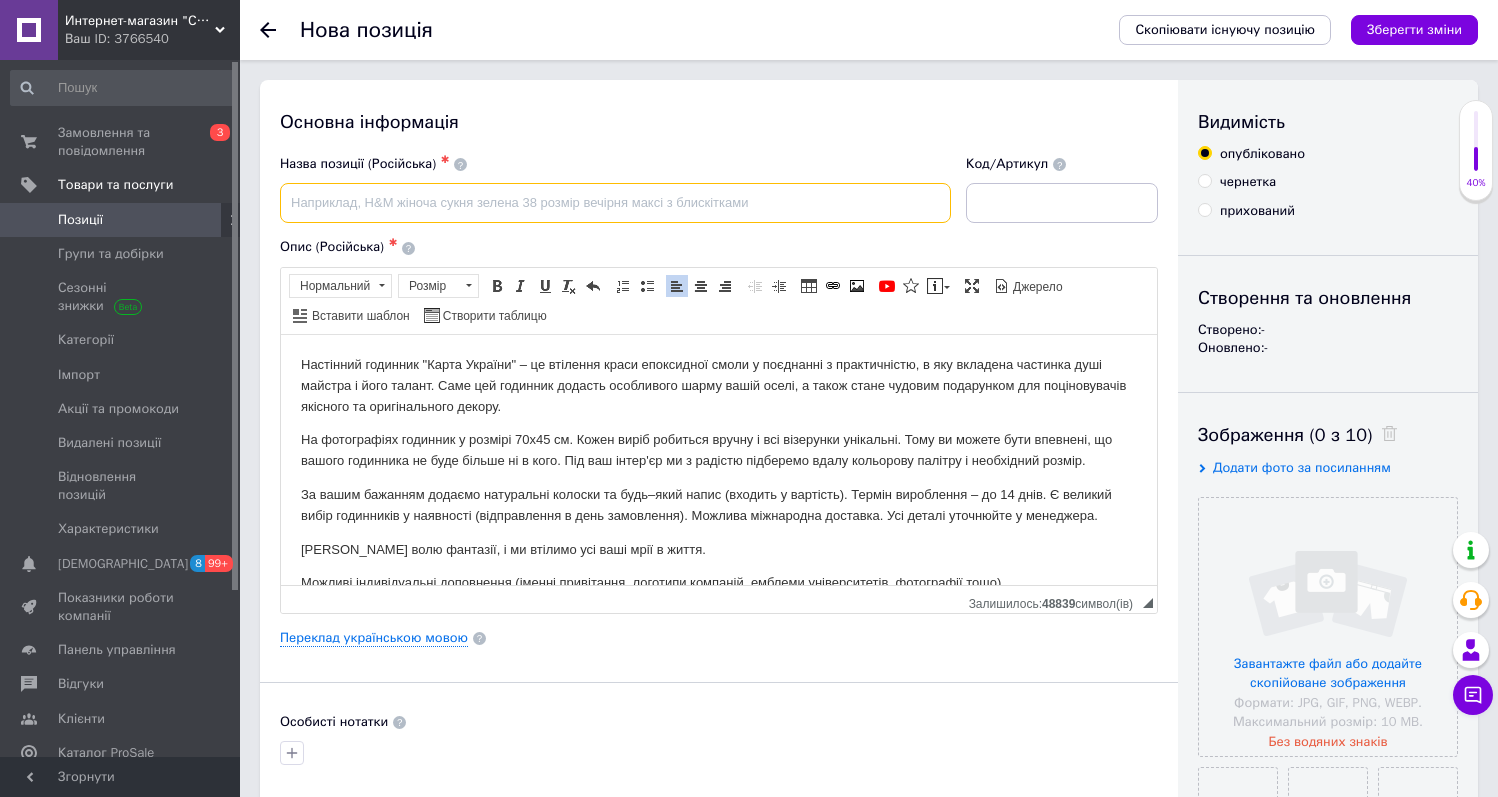 click at bounding box center (615, 203) 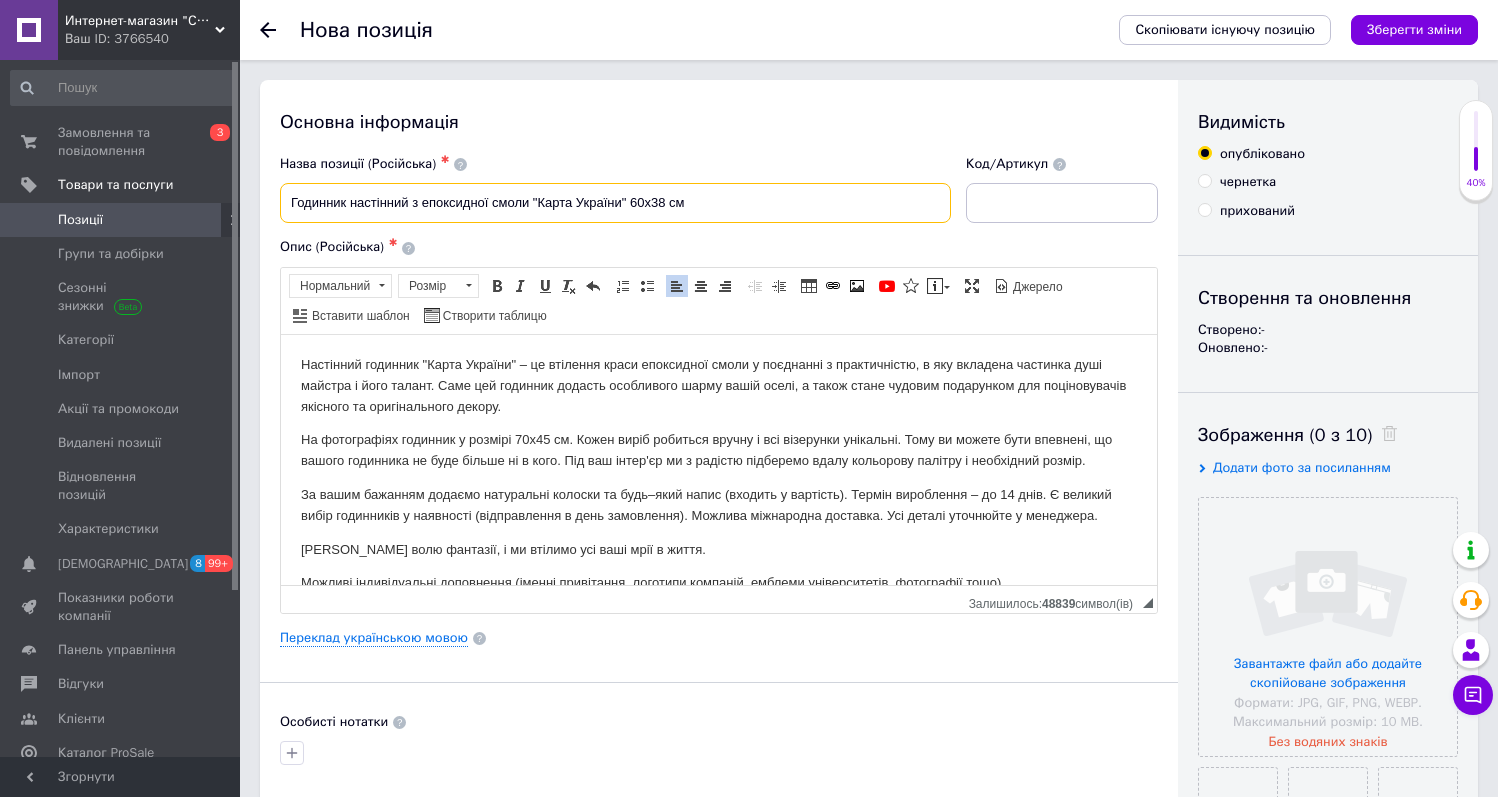 click on "Годинник настінний з епоксидної смоли "Карта України" 60х38 см" at bounding box center (615, 203) 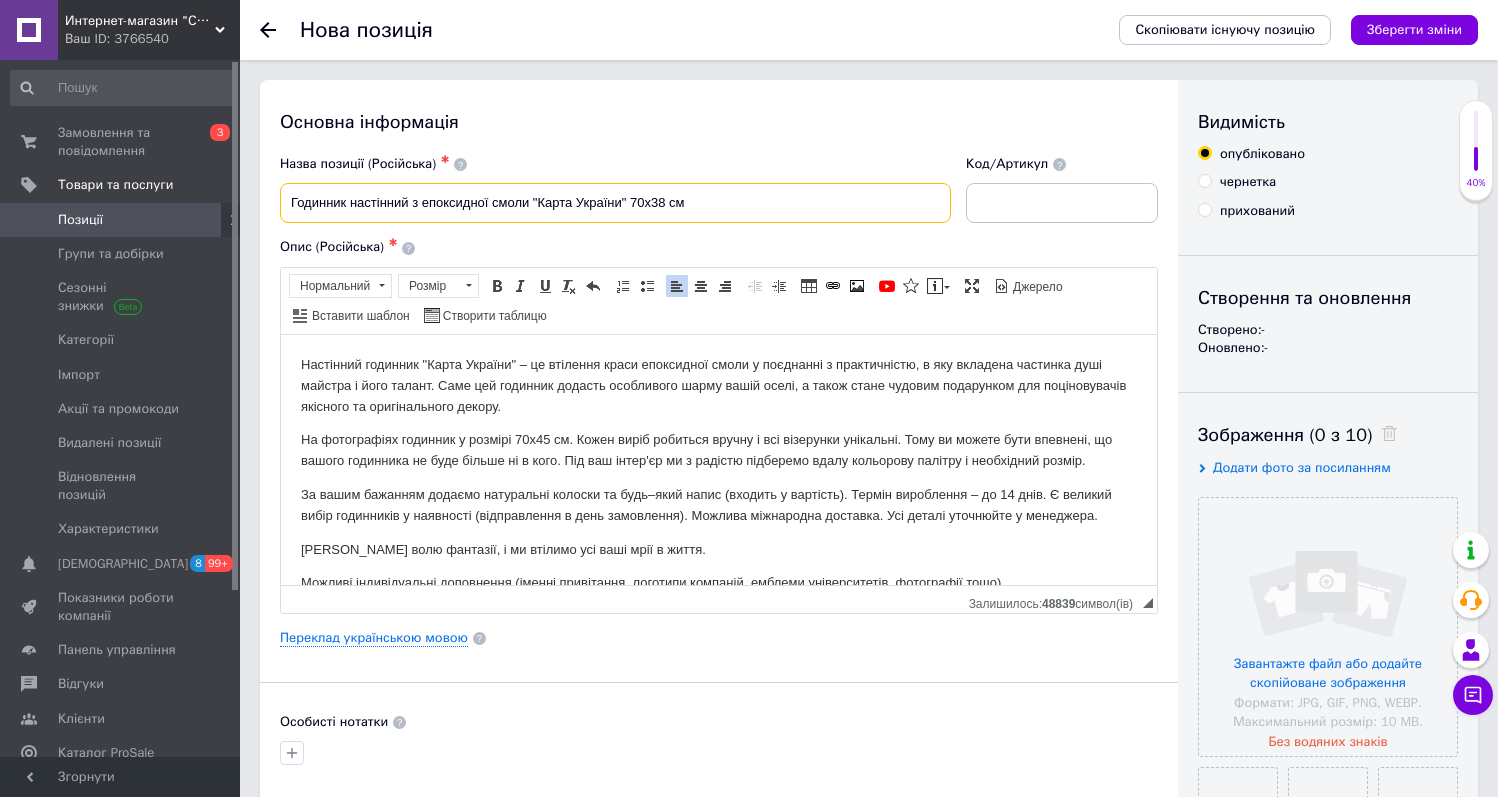 click on "Годинник настінний з епоксидної смоли "Карта України" 70х38 см" at bounding box center (615, 203) 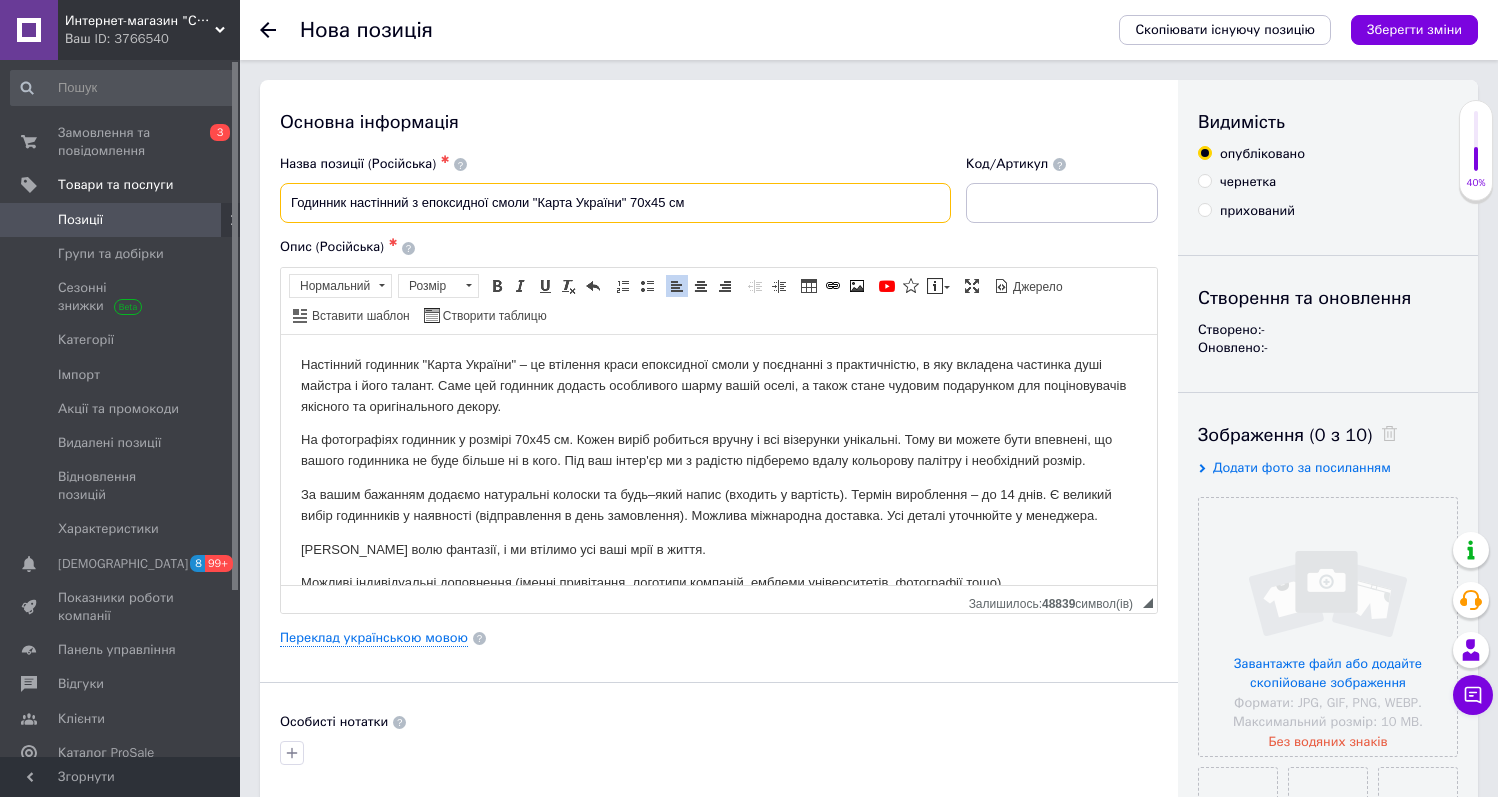 type on "Годинник настінний з епоксидної смоли "Карта України" 70х45 см" 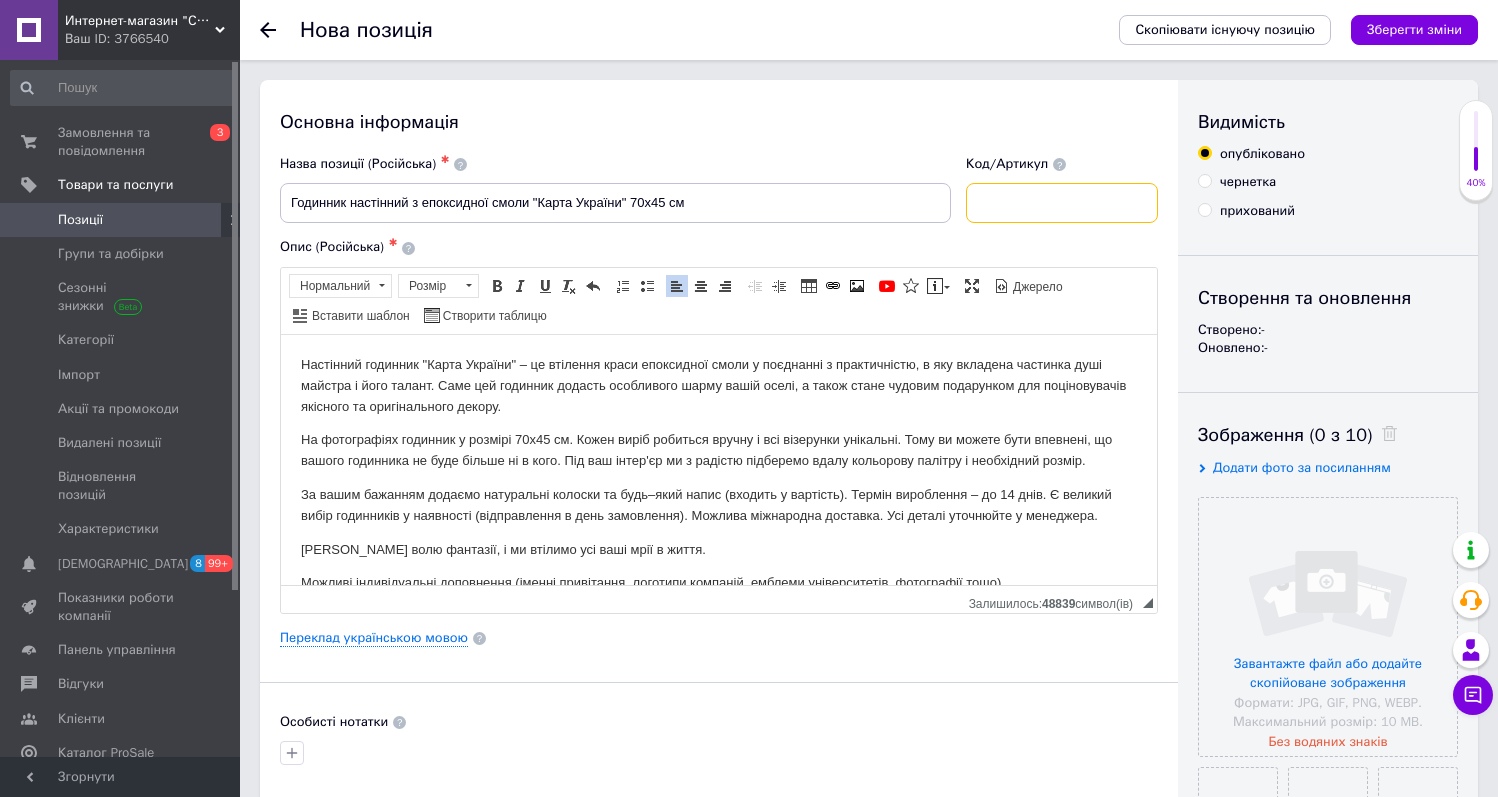 click at bounding box center [1062, 203] 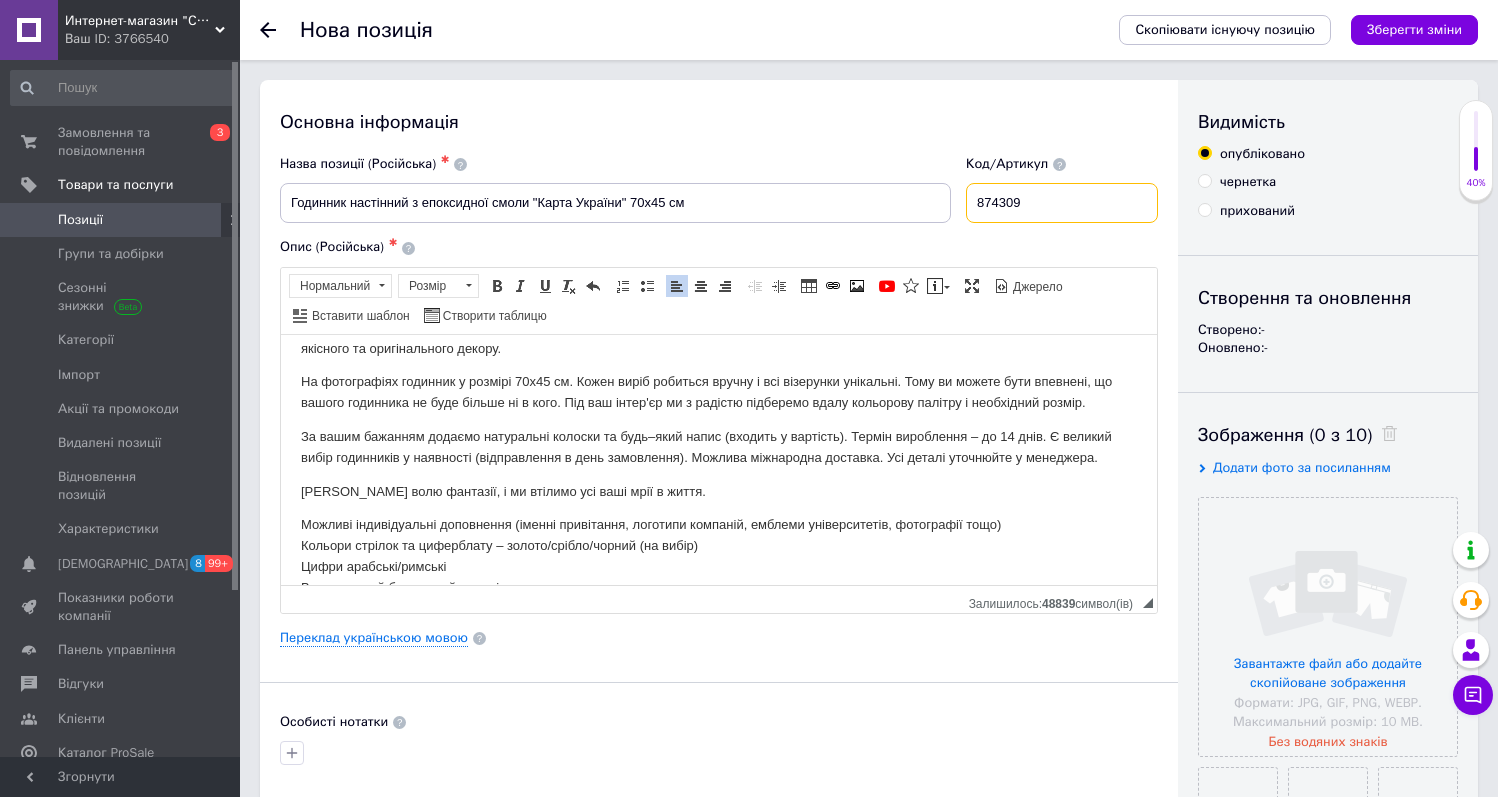 scroll, scrollTop: 112, scrollLeft: 0, axis: vertical 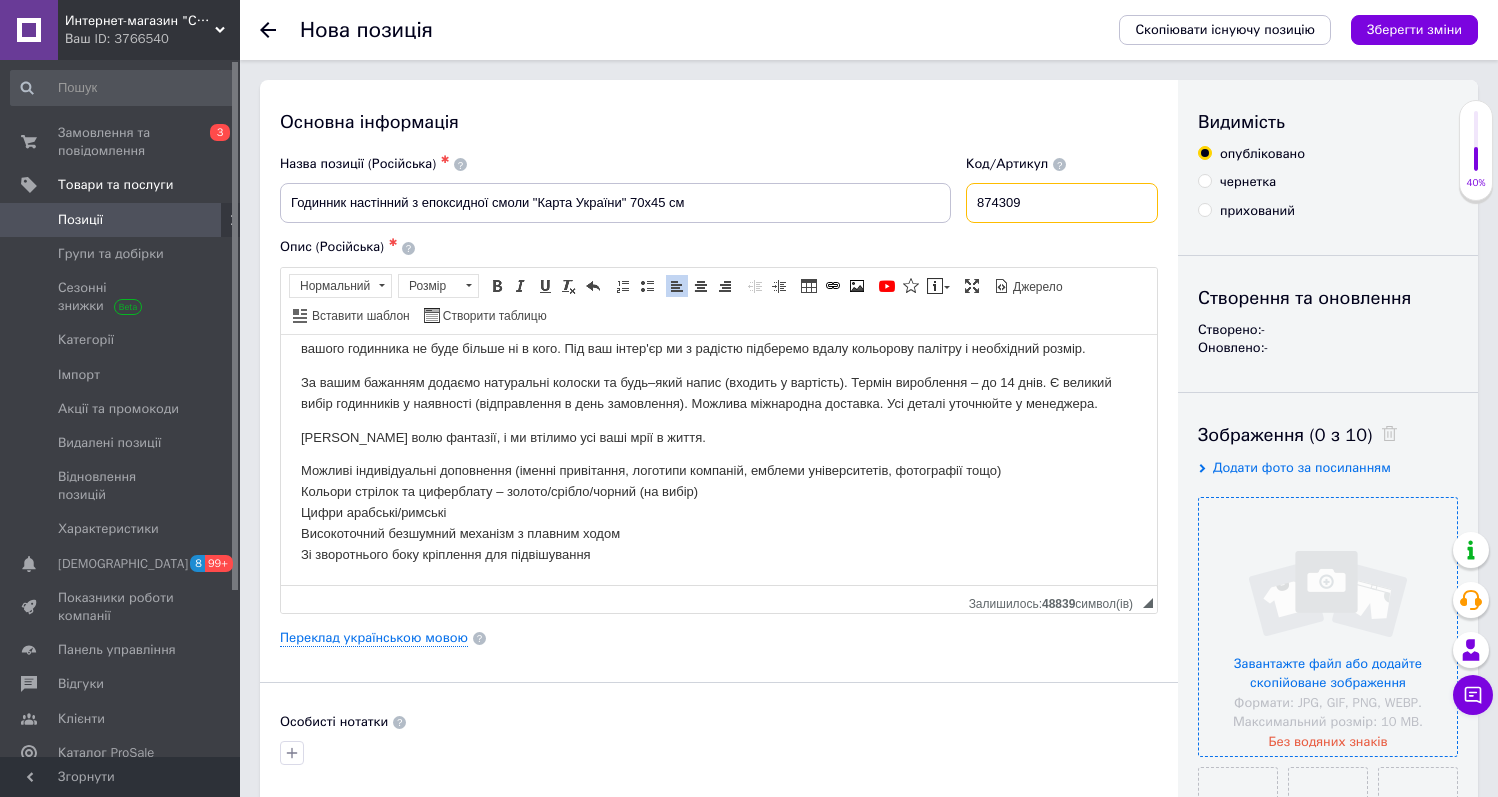 type on "874309" 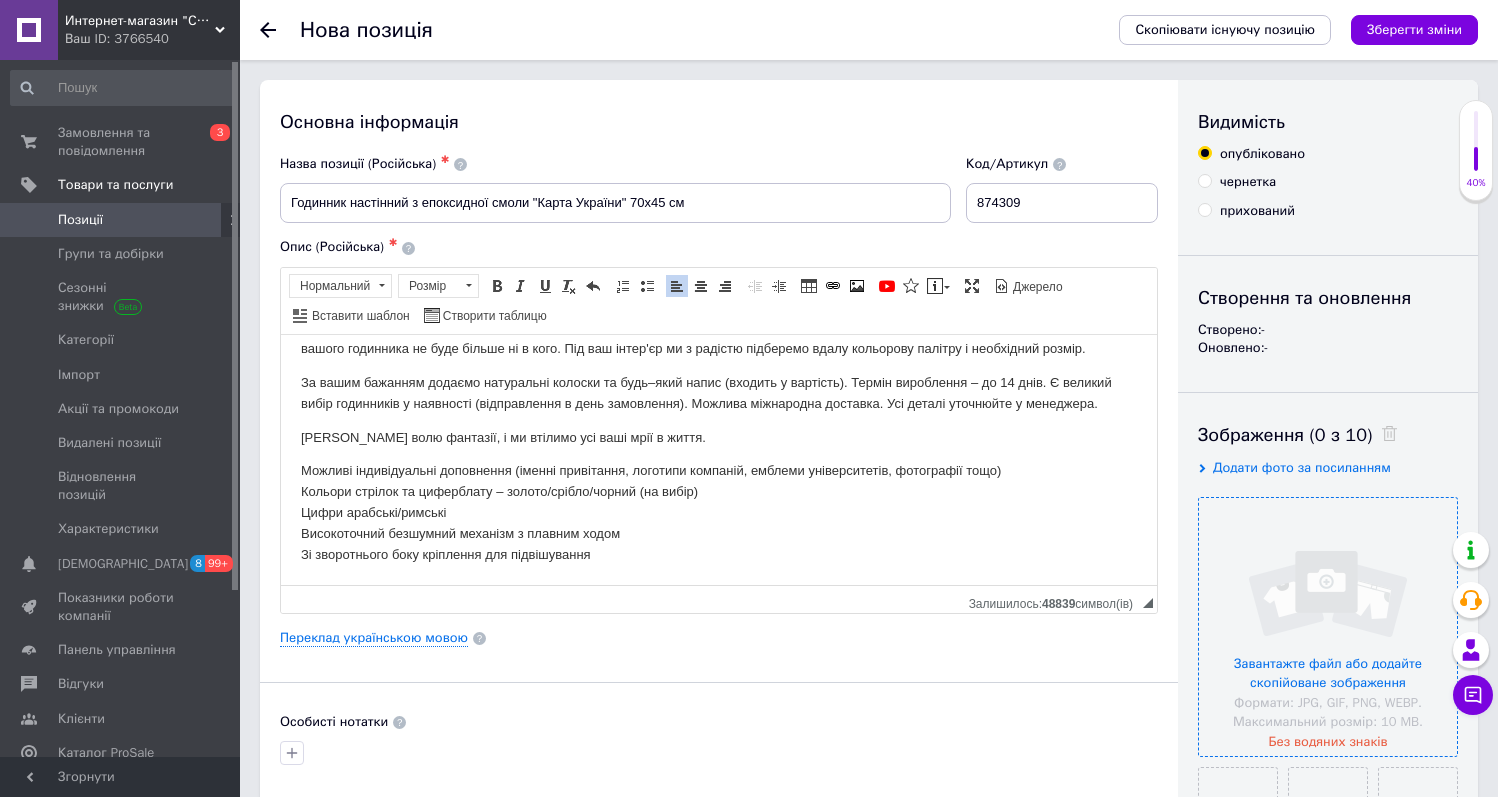 click at bounding box center (1328, 627) 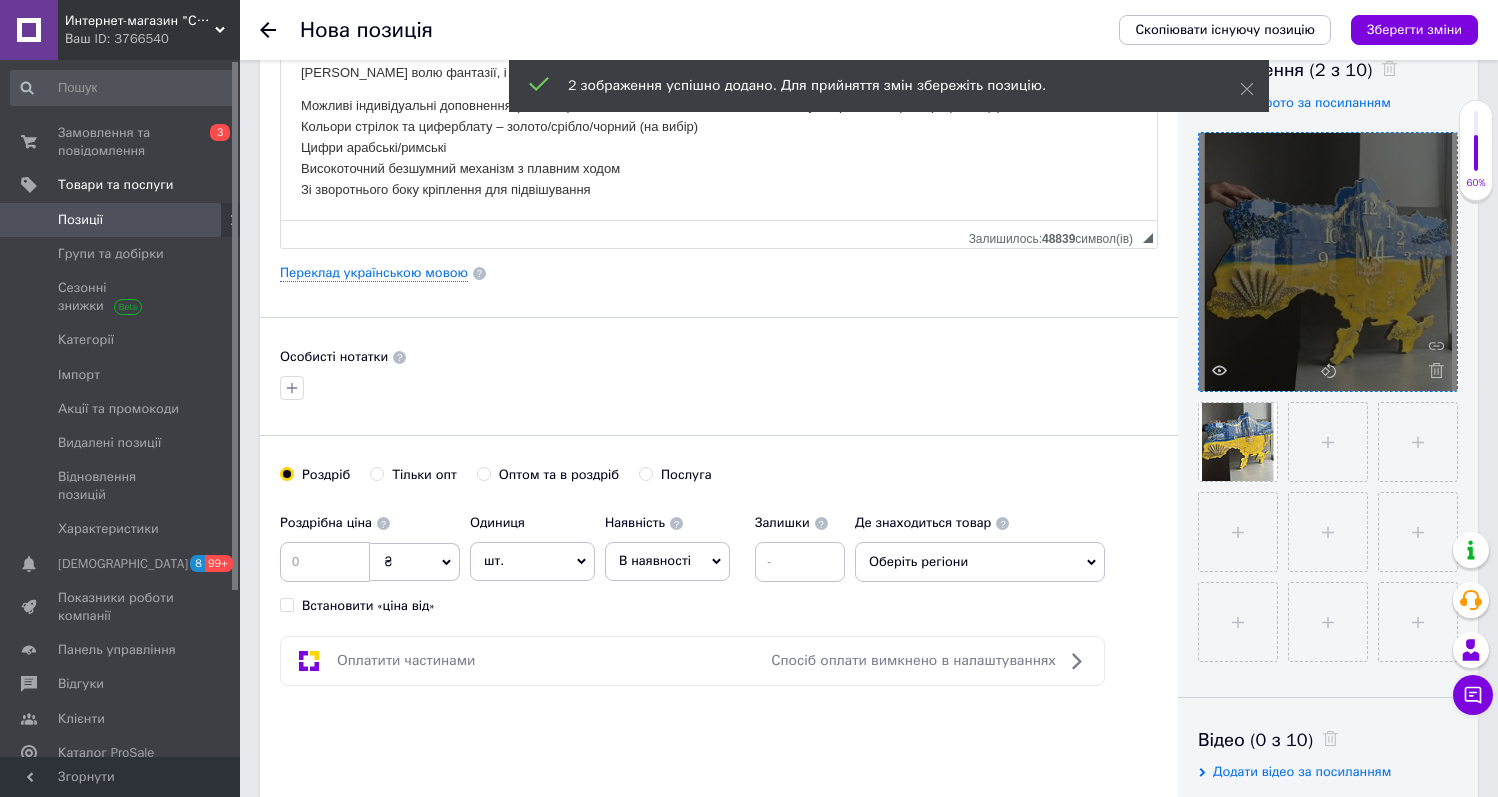 scroll, scrollTop: 400, scrollLeft: 0, axis: vertical 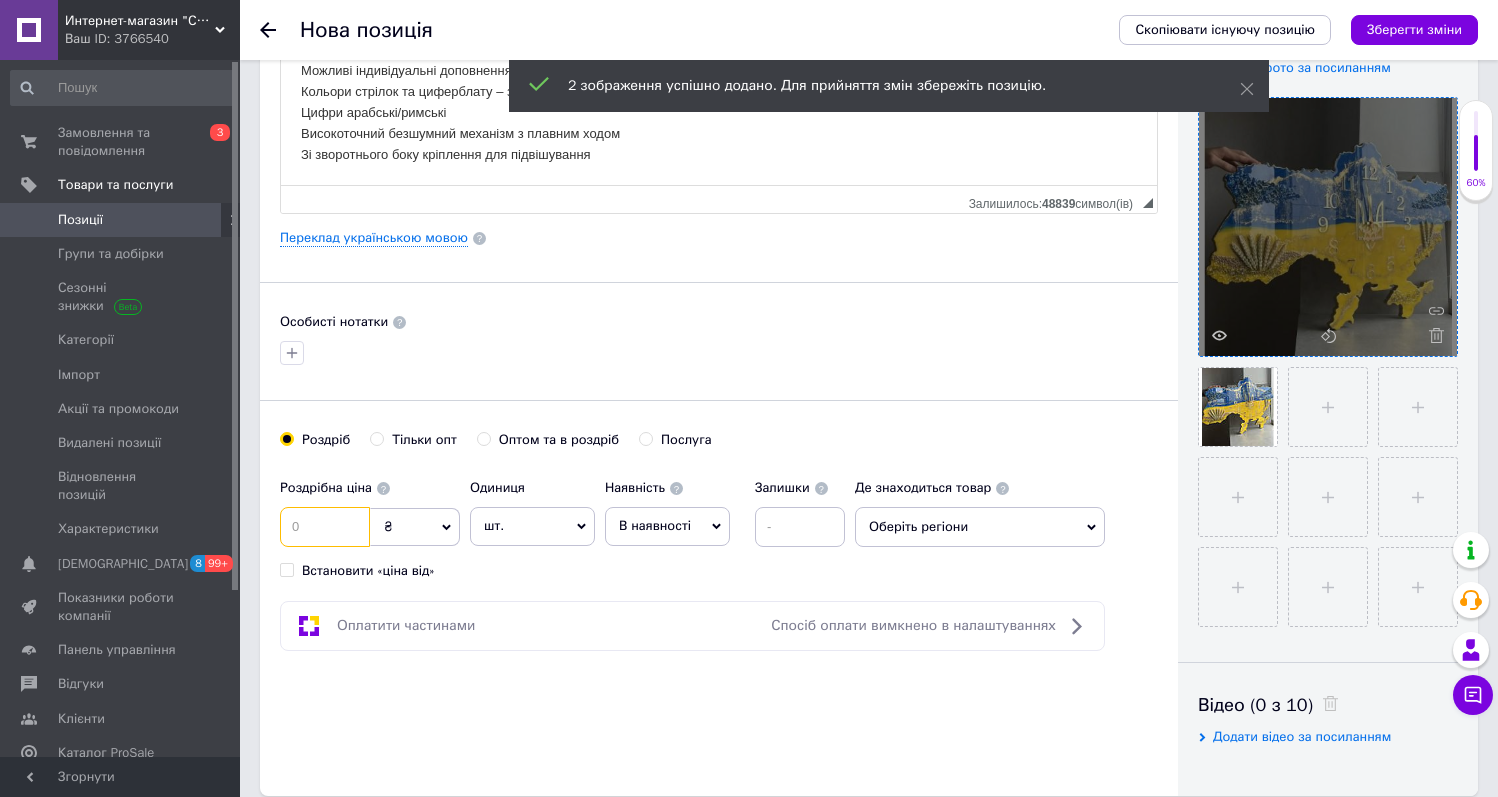 click at bounding box center (325, 527) 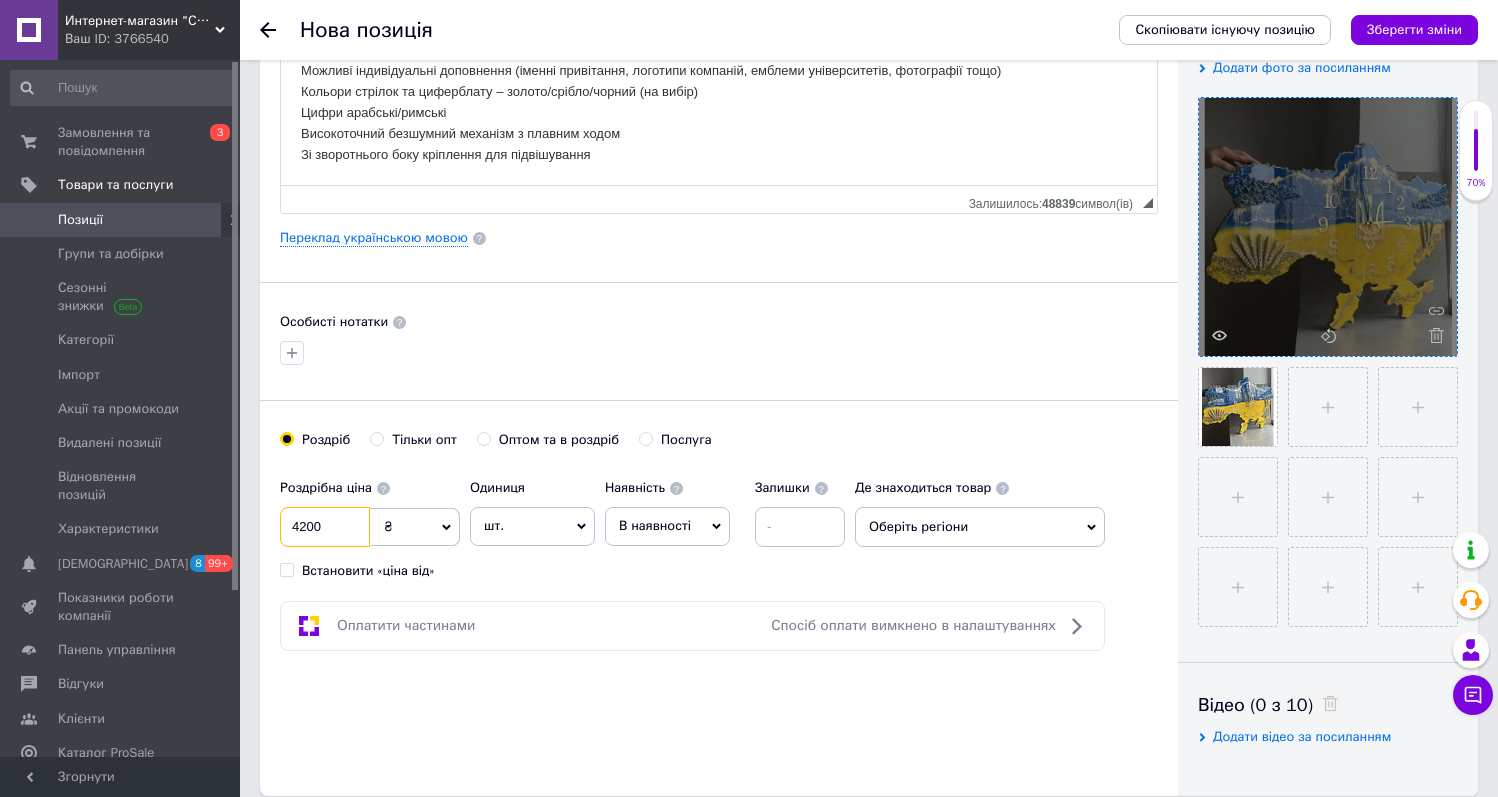 type on "4200" 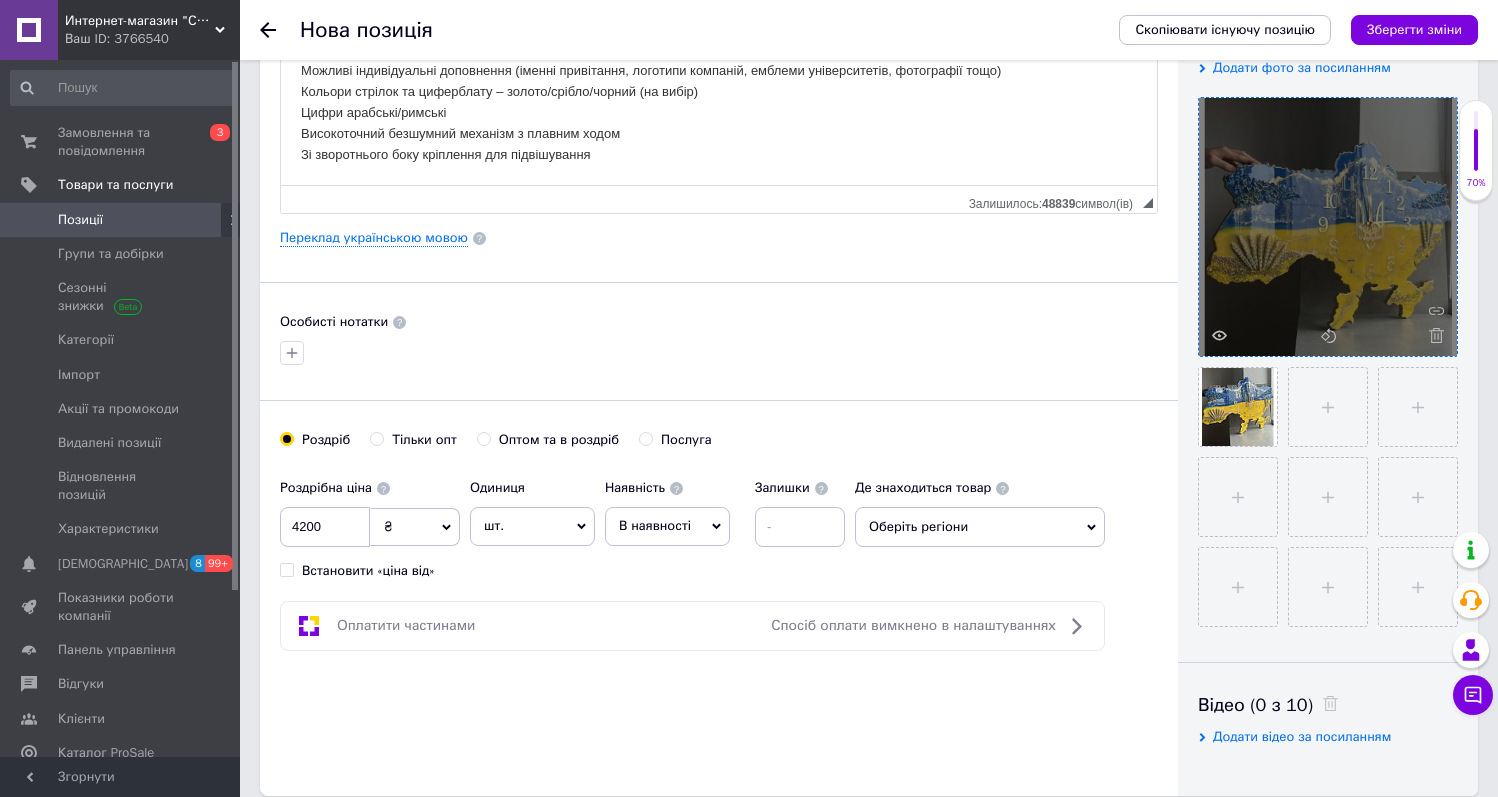 click on "Основна інформація Назва позиції (Російська) ✱ Годинник настінний з епоксидної смоли "Карта України" 70х45 см Код/Артикул 874309 Опис (Російська) ✱ Настінний годинник "Карта України" – це втілення краси епоксидної смоли у поєднанні з практичністю, в яку вкладена частинка душі майстра і його талант. Саме цей годинник додасть особливого шарму вашій оселі, а також стане чудовим подарунком для поціновувачів якісного та оригінального декору.
Дайте волю фантазії, і ми втілимо усі ваші мрії в життя.
Цифри арабські/римські
Панель інструментів редактора" at bounding box center [719, 238] 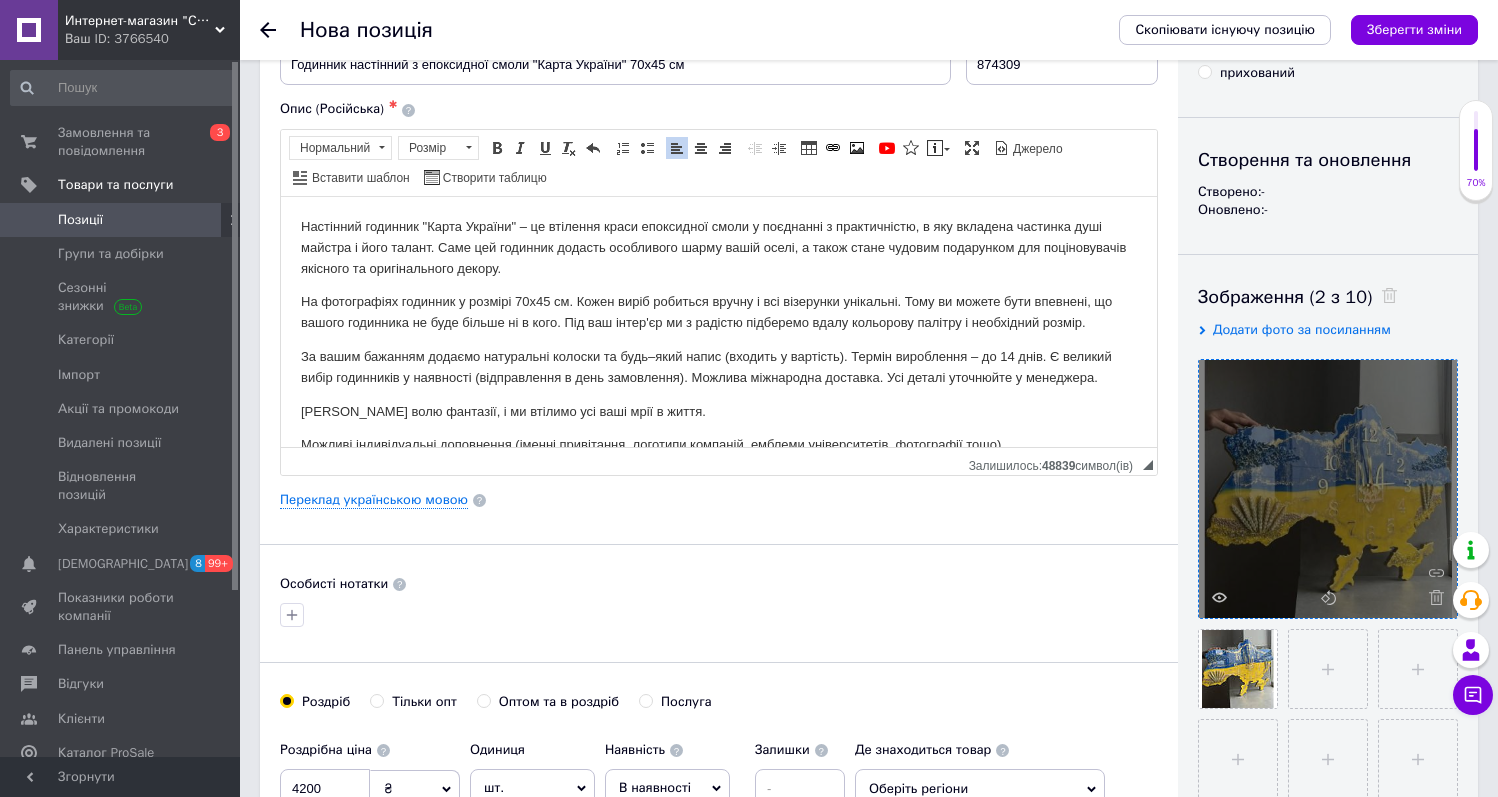 scroll, scrollTop: 0, scrollLeft: 0, axis: both 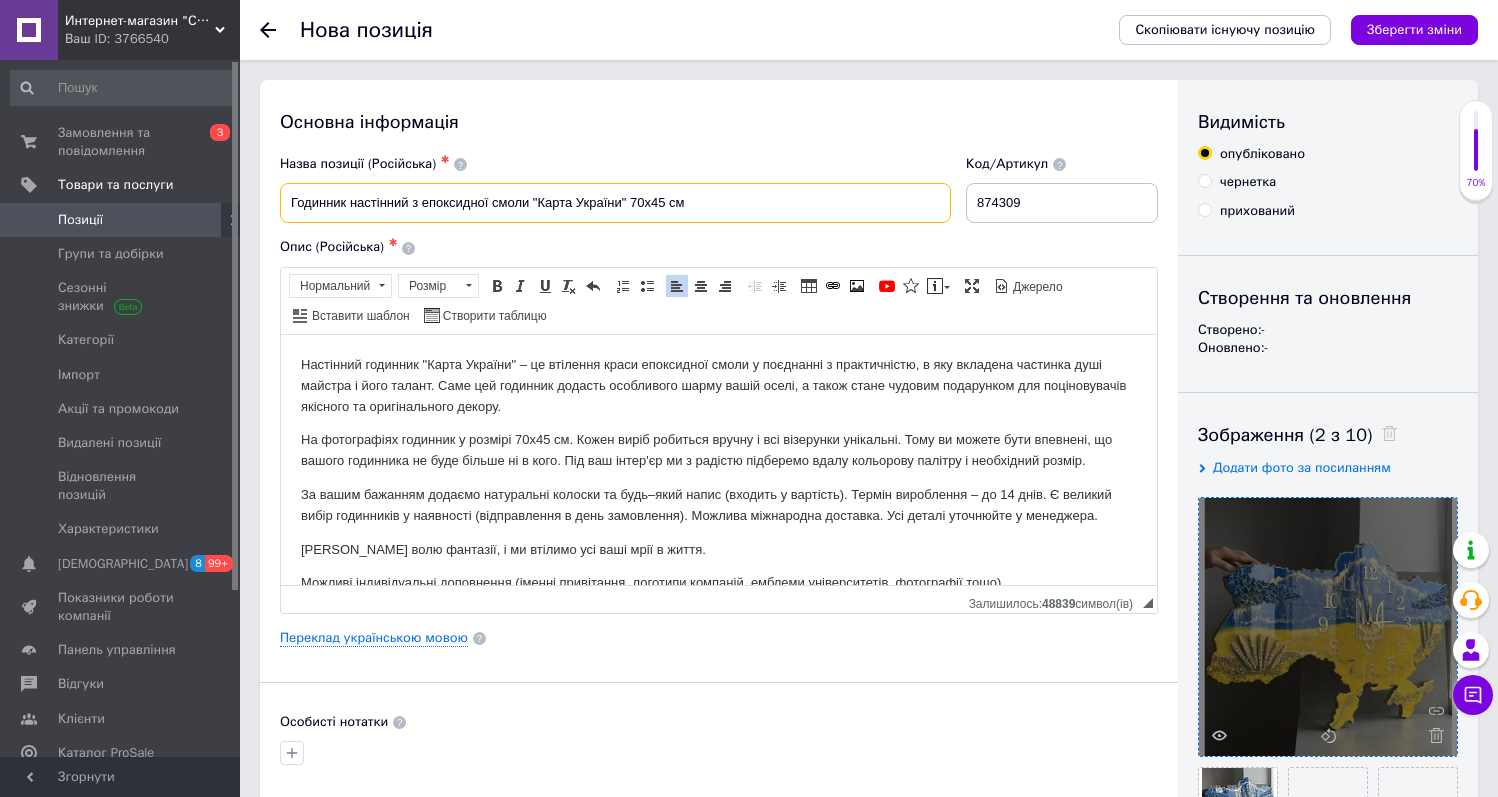 drag, startPoint x: 302, startPoint y: 198, endPoint x: 406, endPoint y: 198, distance: 104 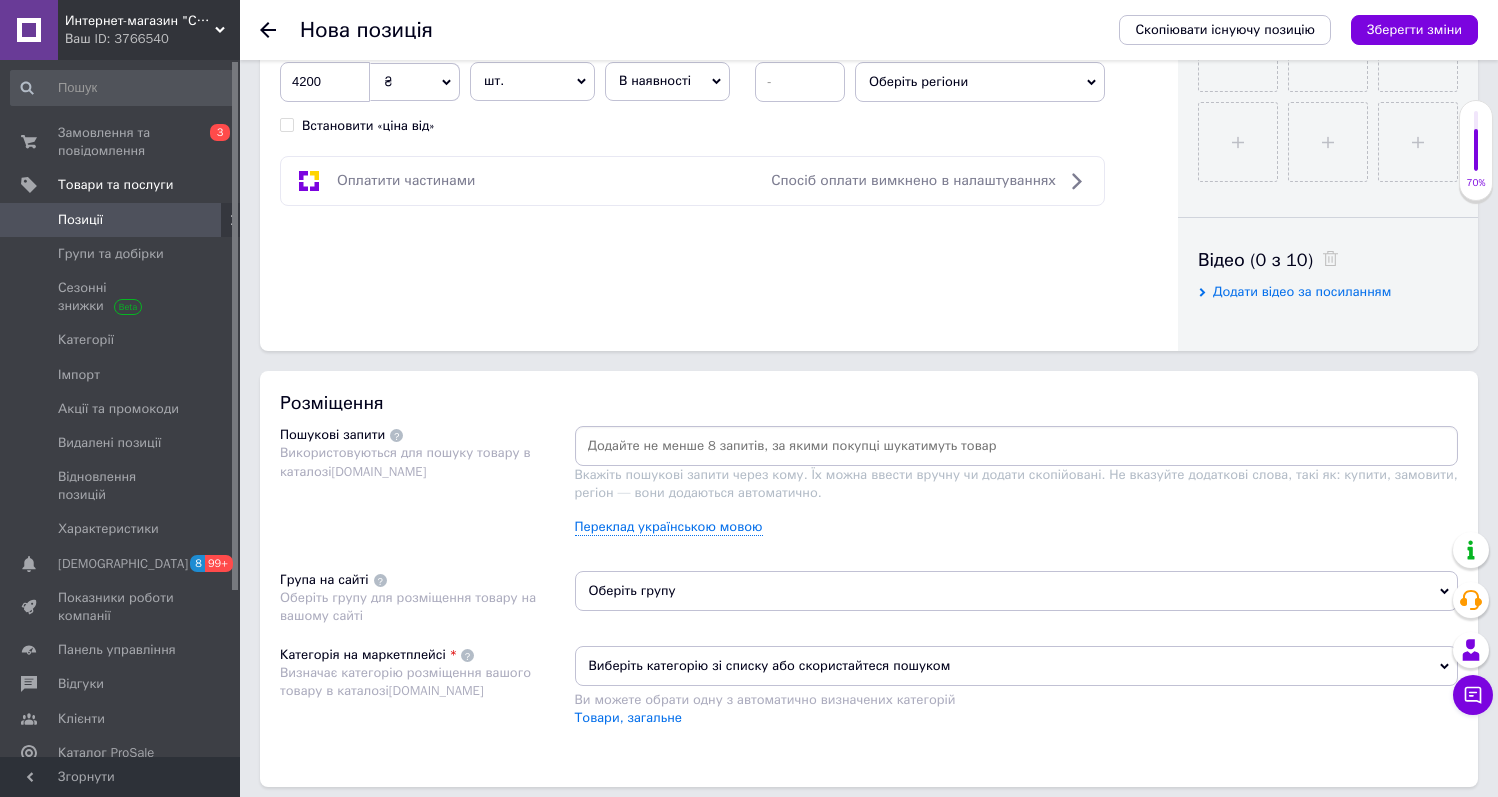 scroll, scrollTop: 1100, scrollLeft: 0, axis: vertical 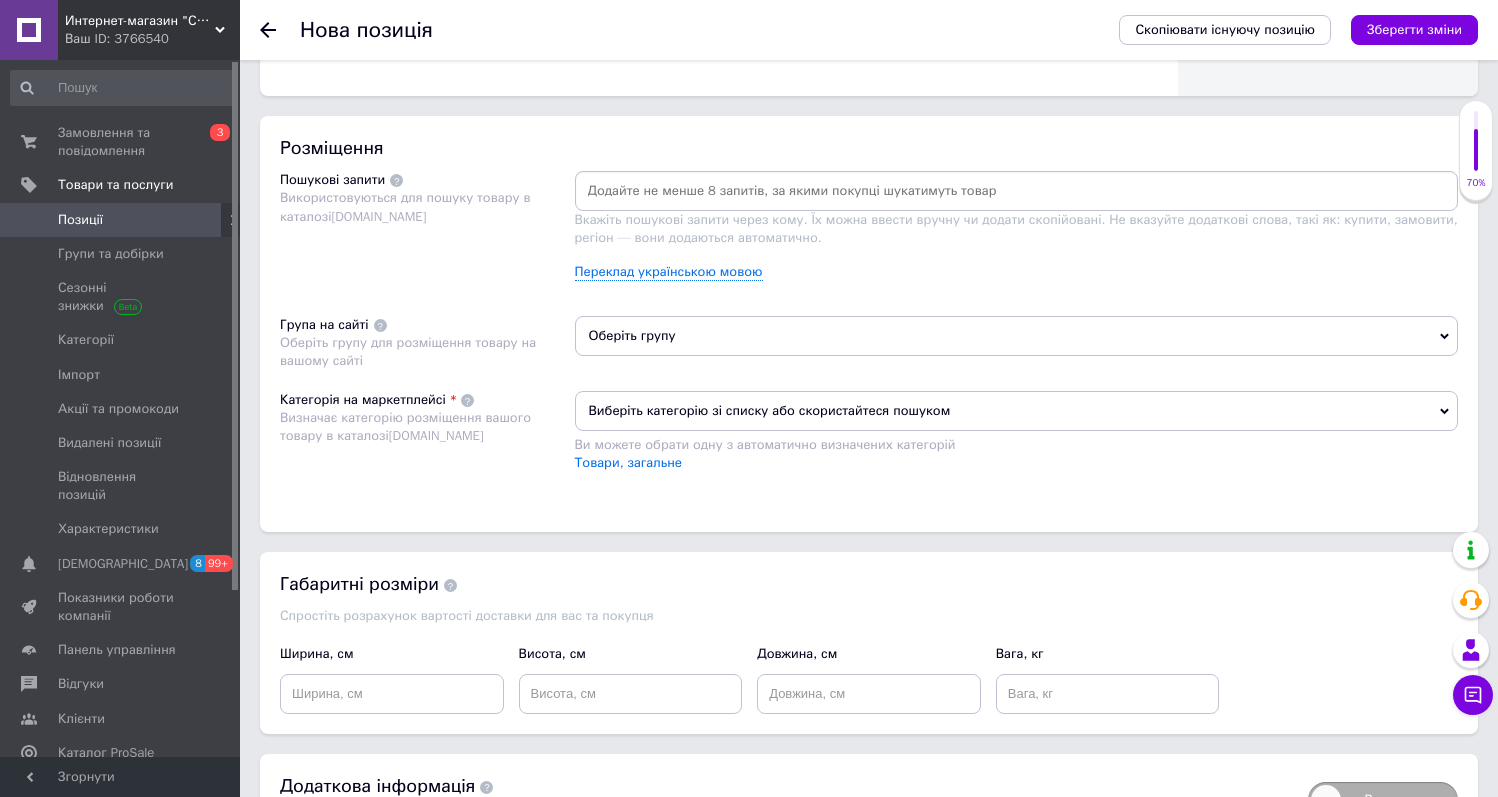 click at bounding box center [1017, 191] 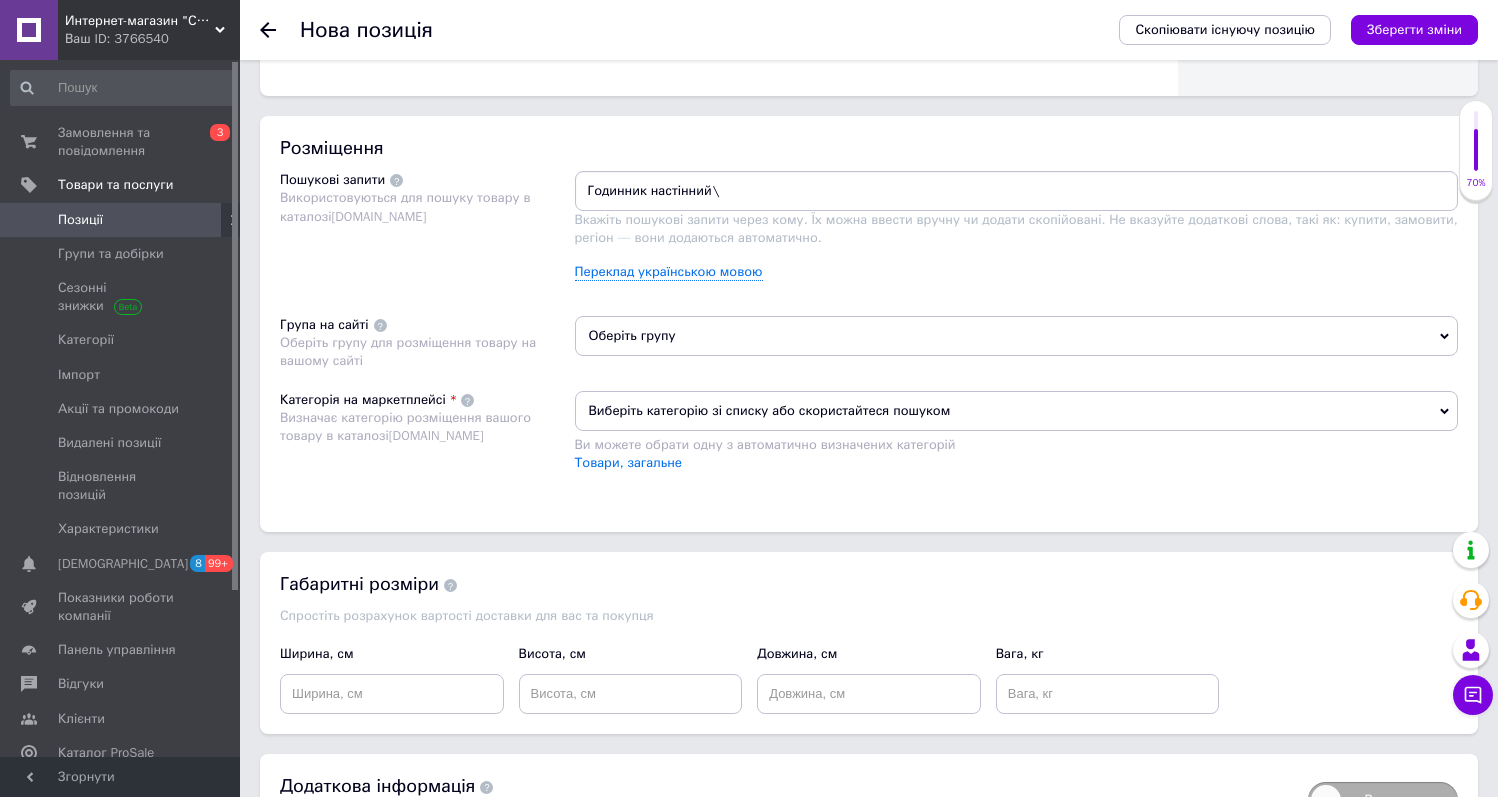type on "Годинник настінний" 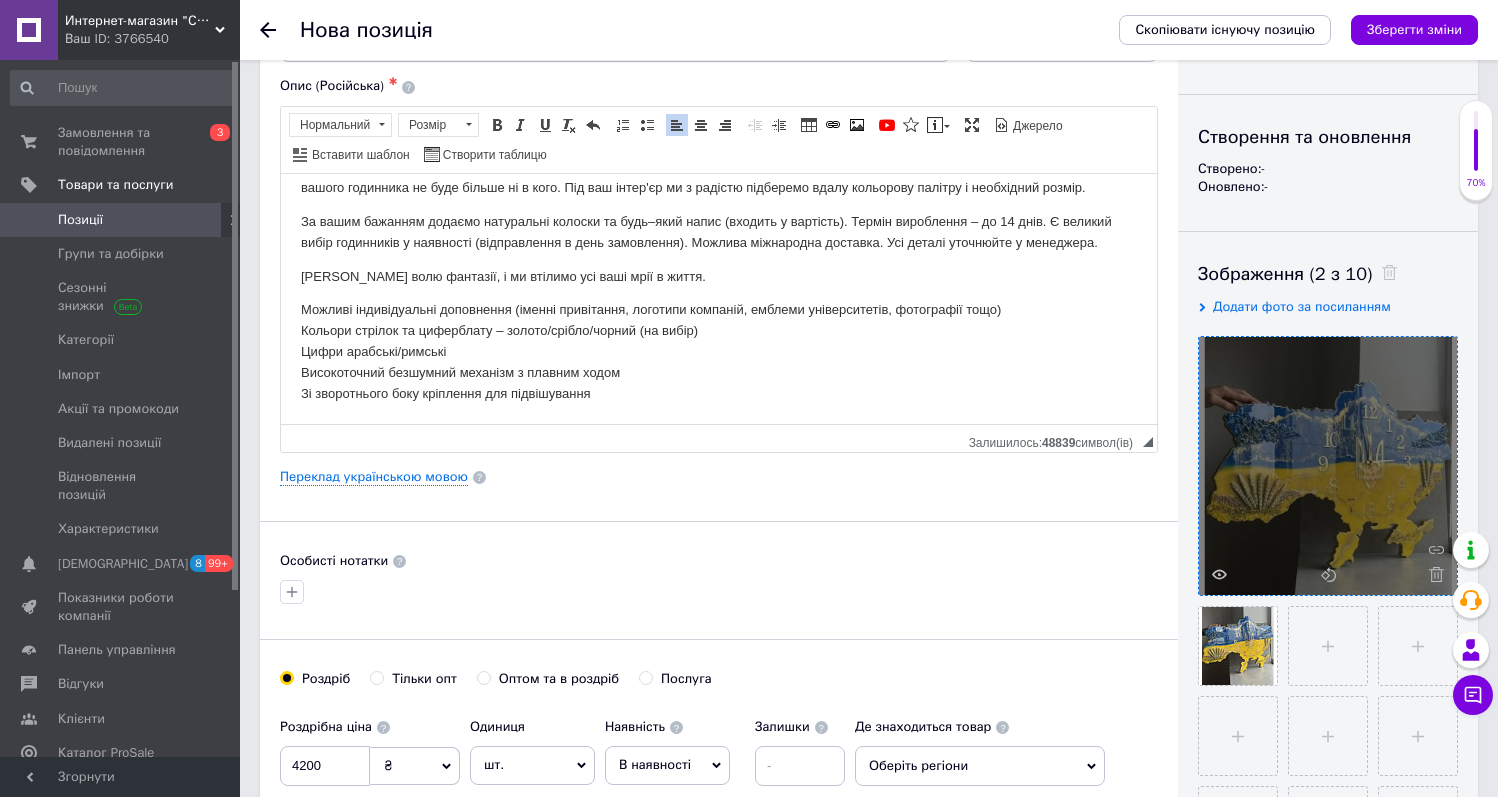 scroll, scrollTop: 0, scrollLeft: 0, axis: both 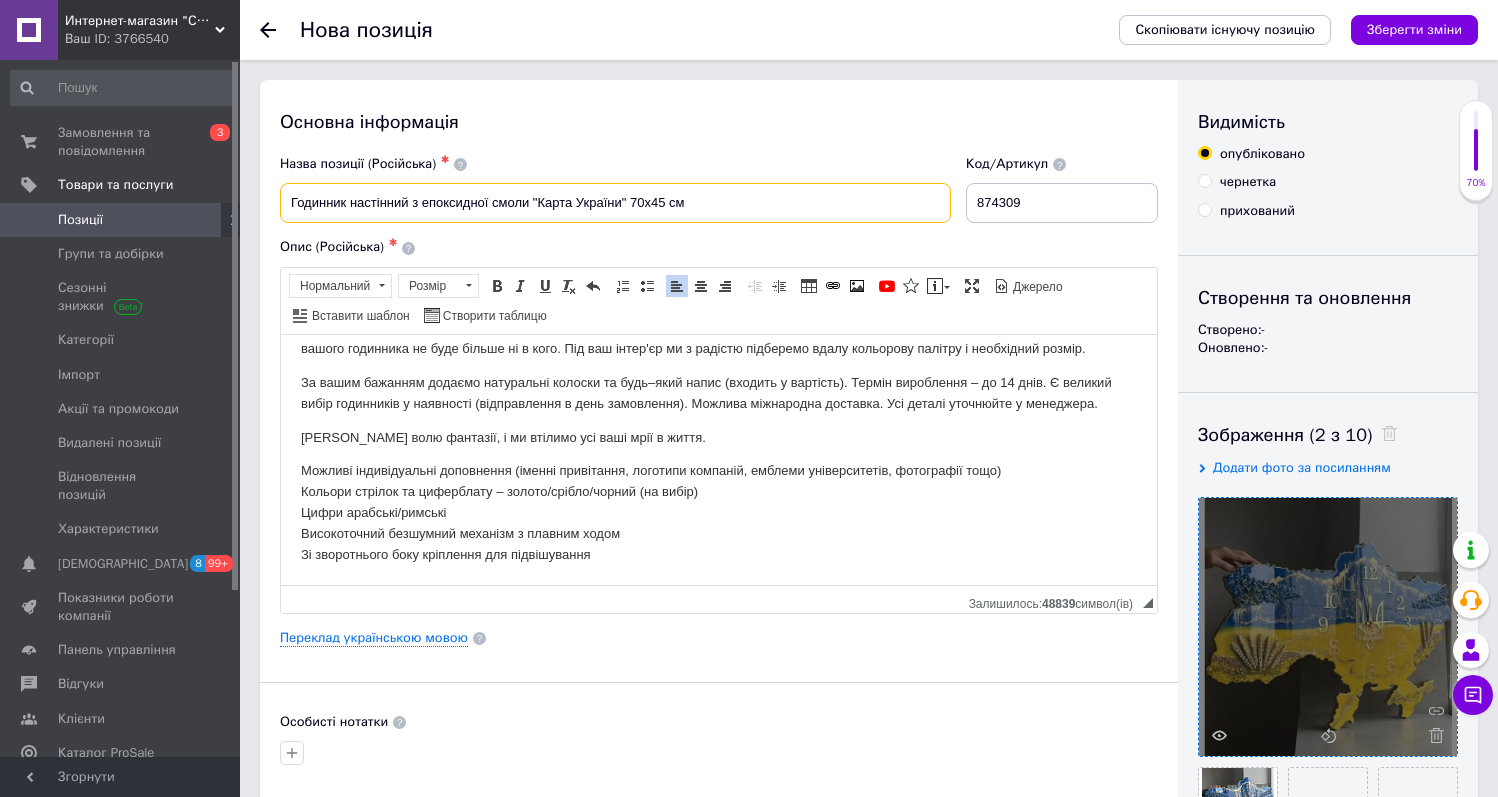 drag, startPoint x: 537, startPoint y: 202, endPoint x: 620, endPoint y: 202, distance: 83 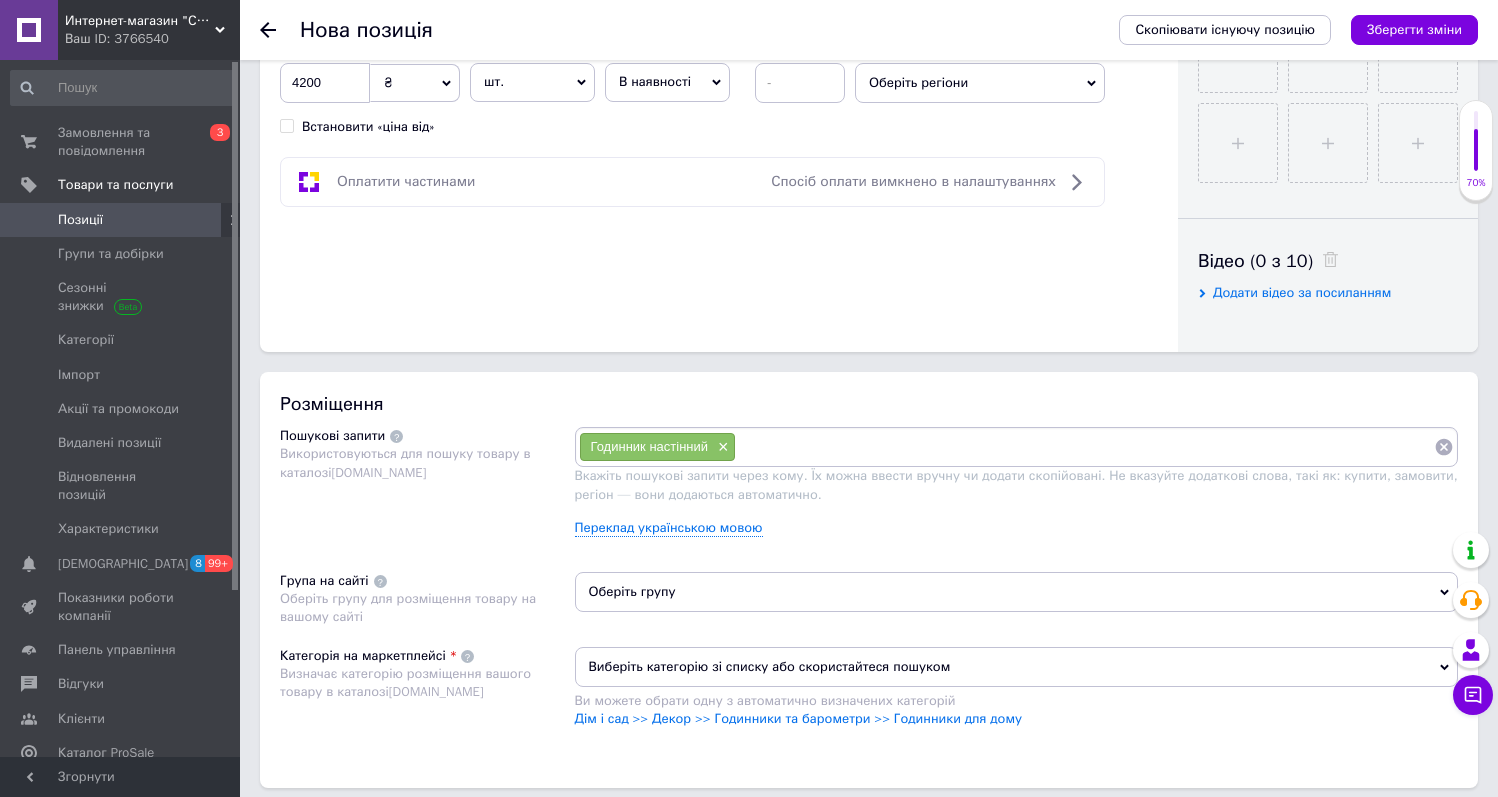 scroll, scrollTop: 1000, scrollLeft: 0, axis: vertical 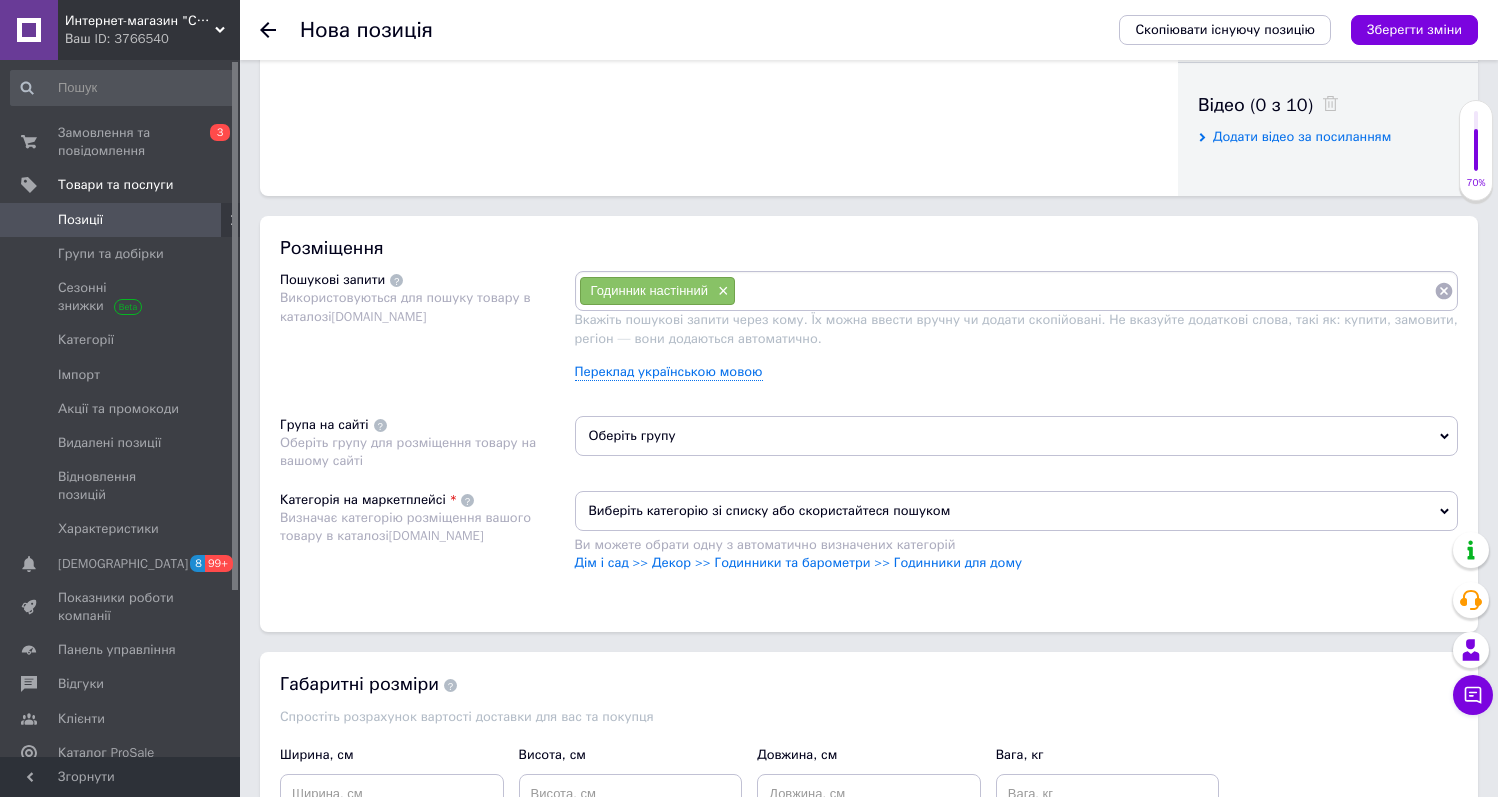 click at bounding box center [1085, 291] 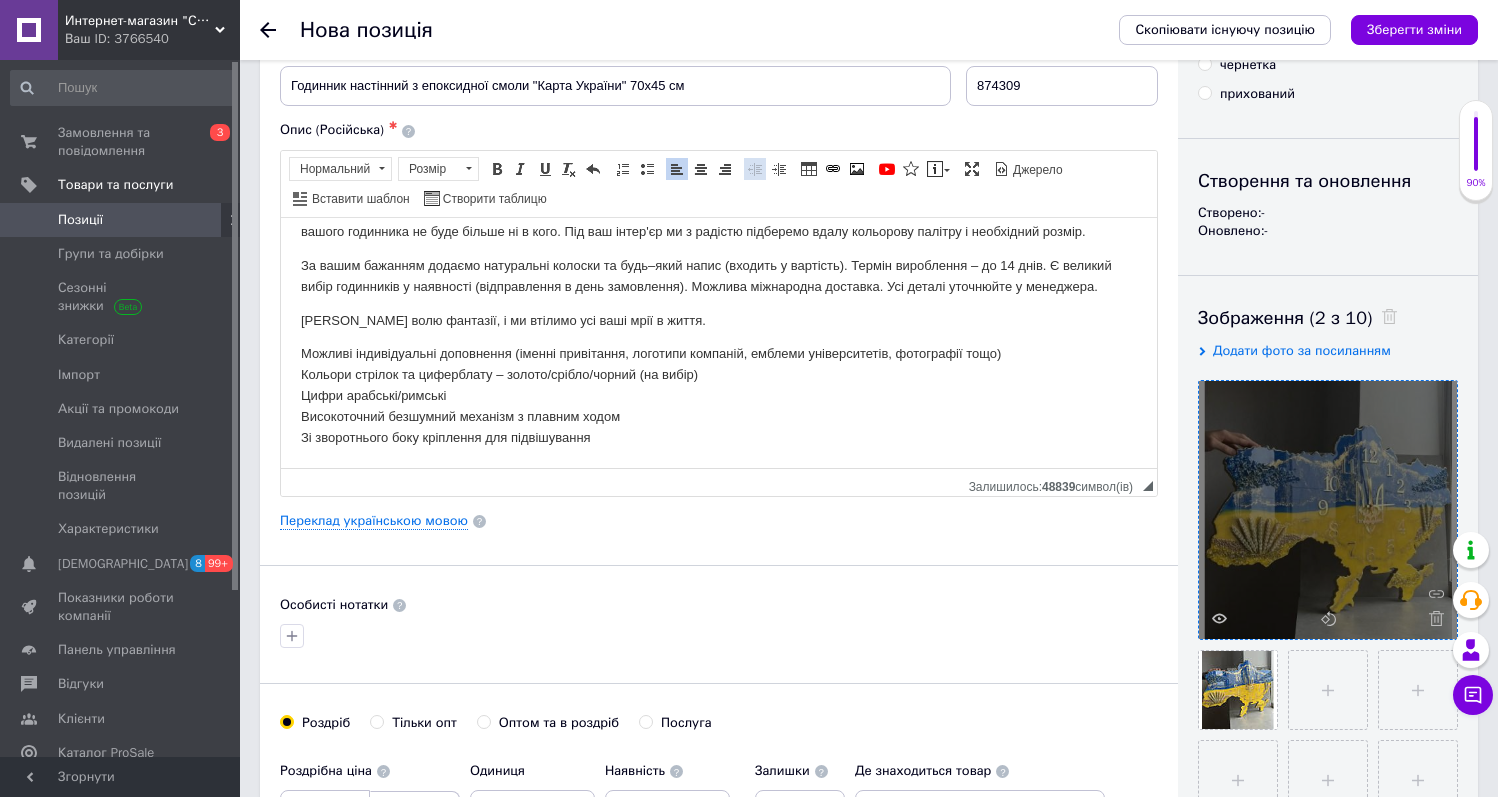 scroll, scrollTop: 0, scrollLeft: 0, axis: both 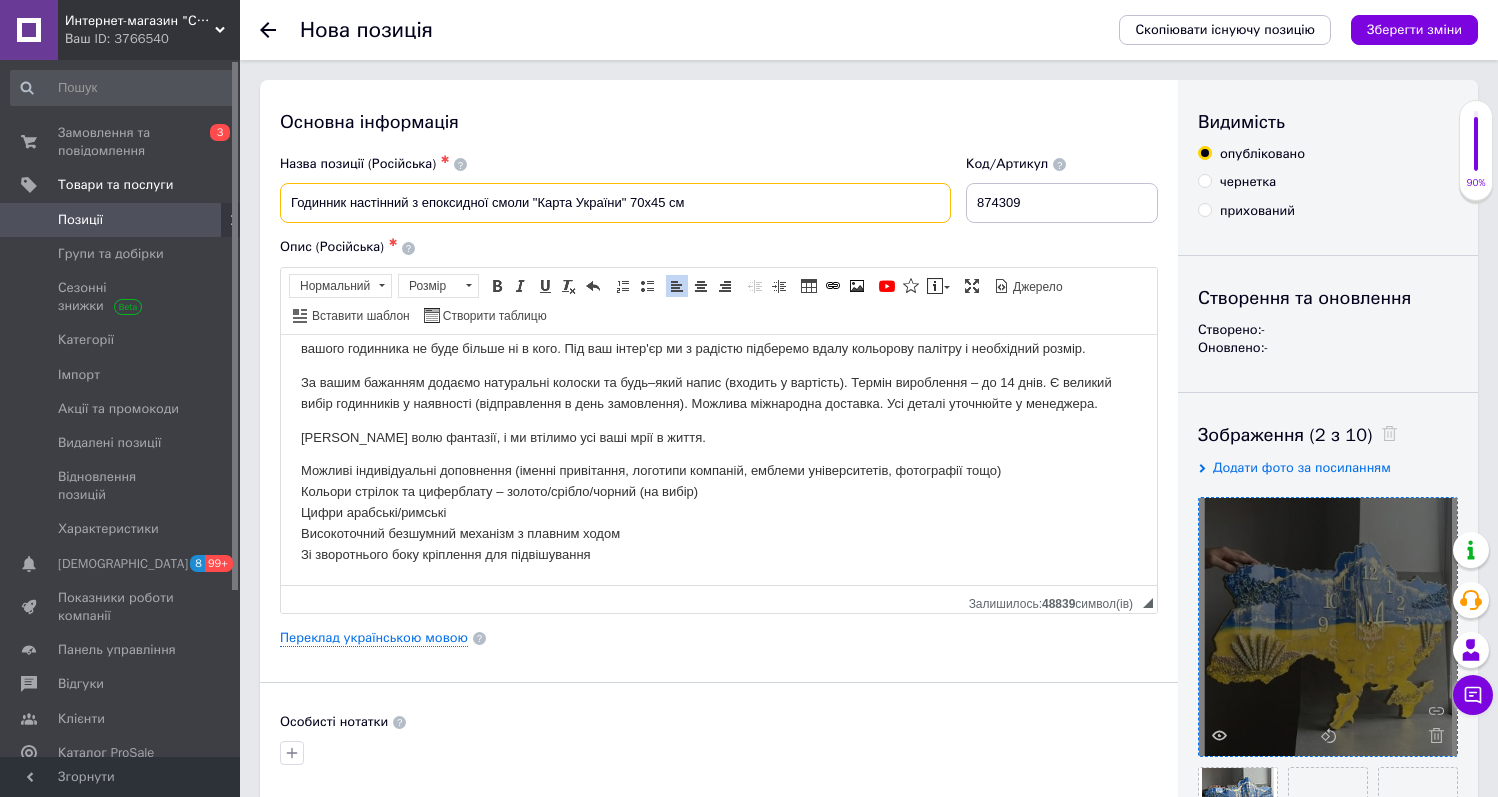 drag, startPoint x: 297, startPoint y: 199, endPoint x: 524, endPoint y: 199, distance: 227 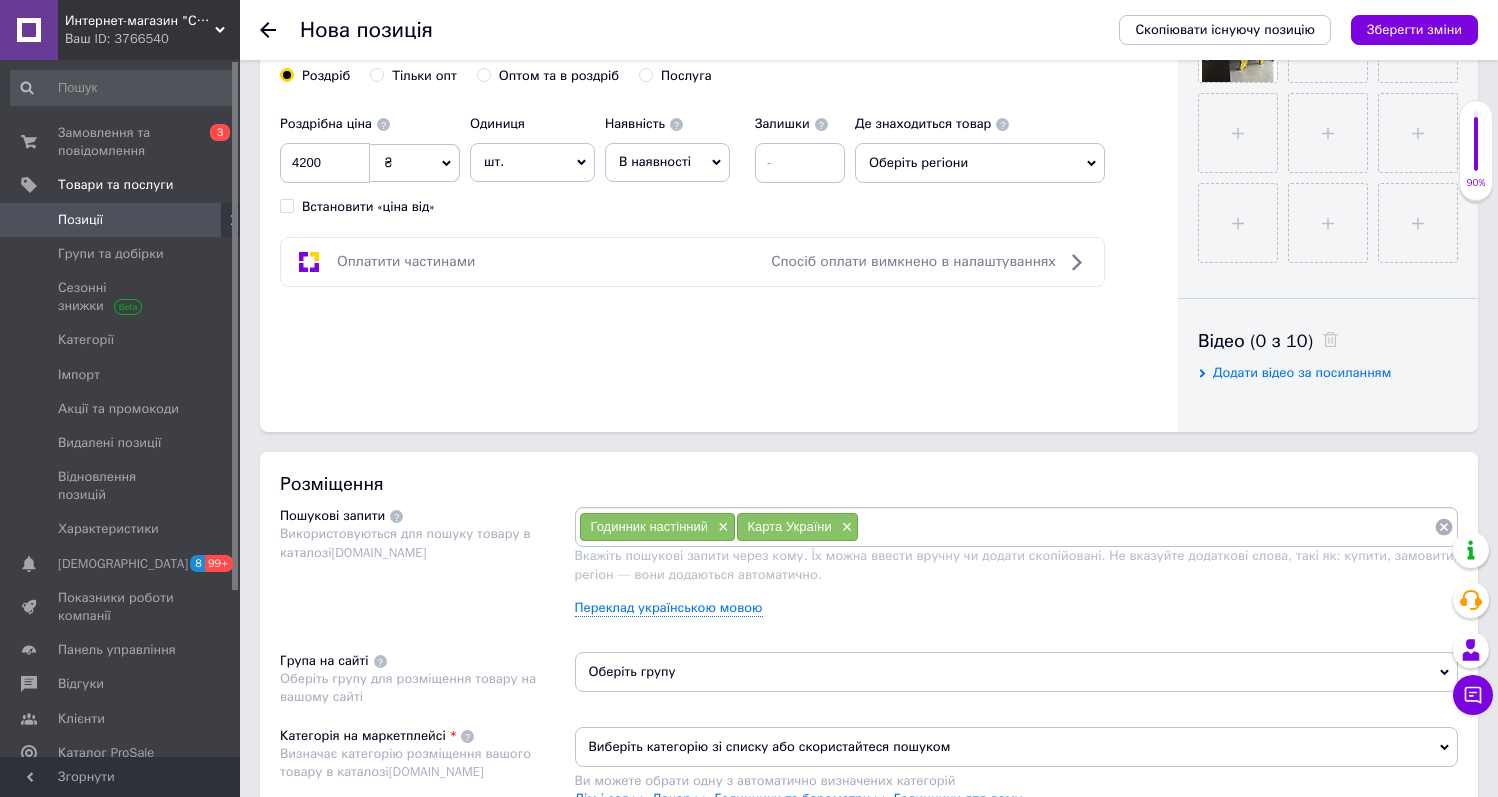 scroll, scrollTop: 800, scrollLeft: 0, axis: vertical 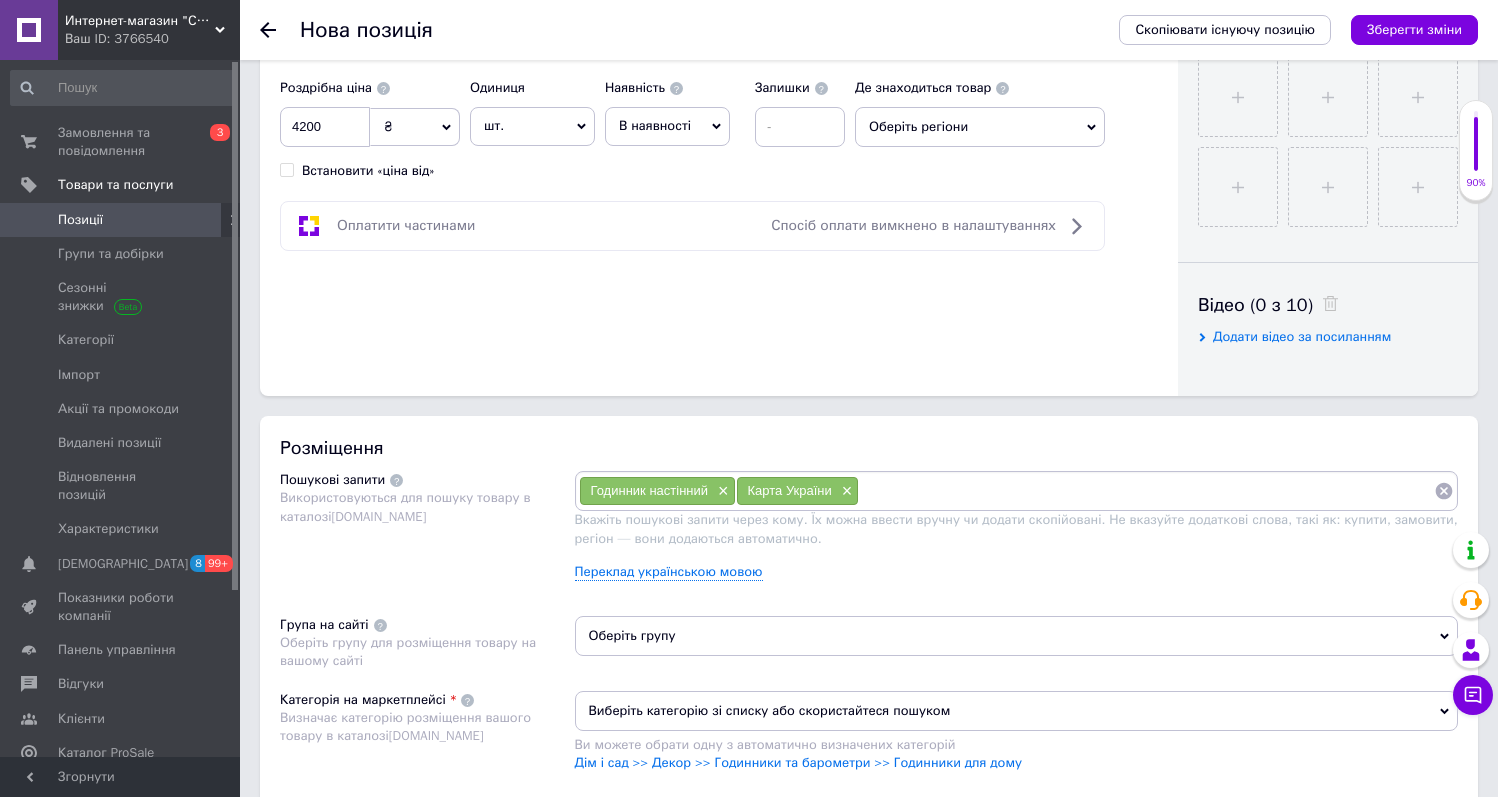 click at bounding box center [1146, 491] 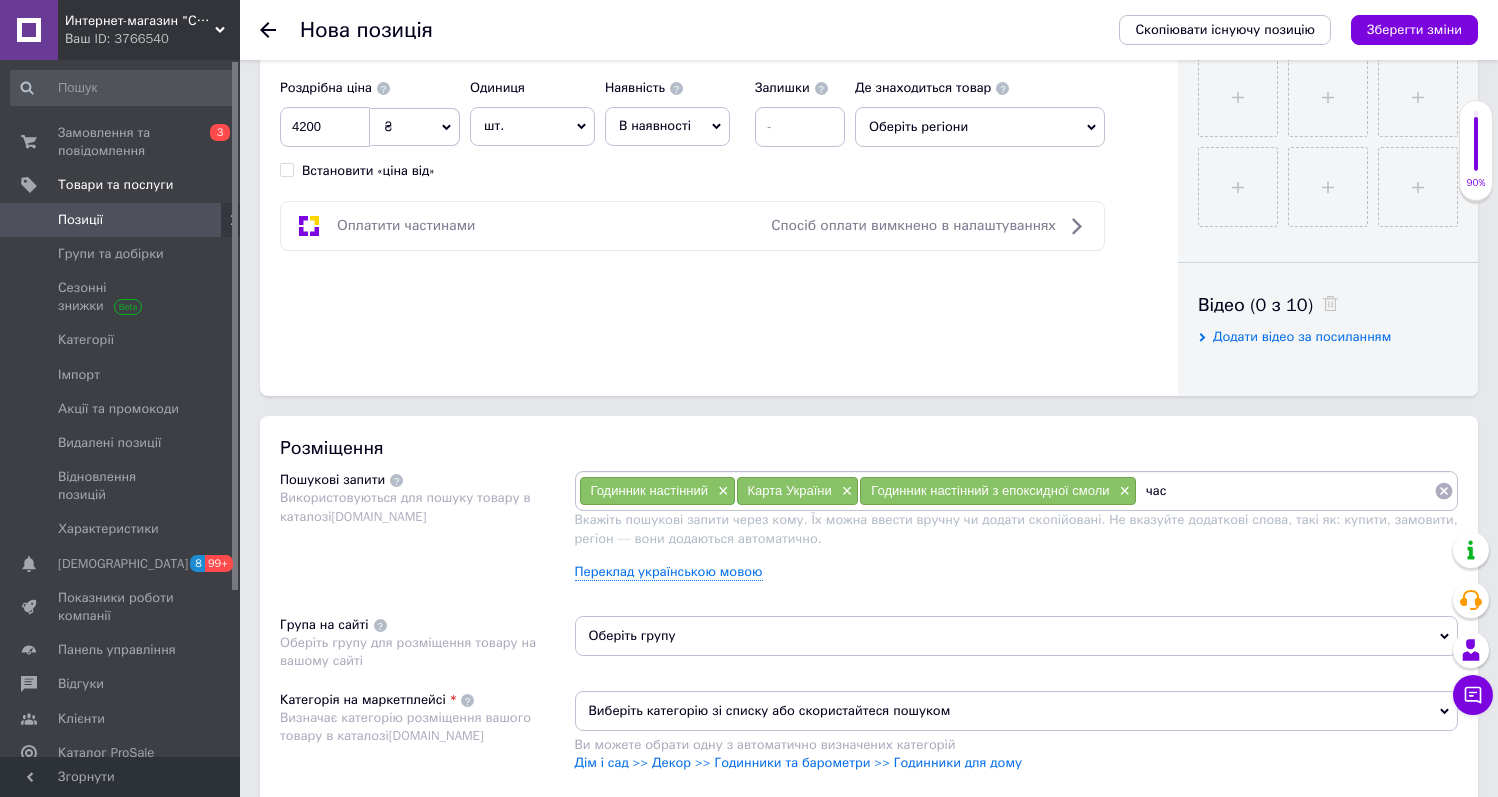 type on "часы" 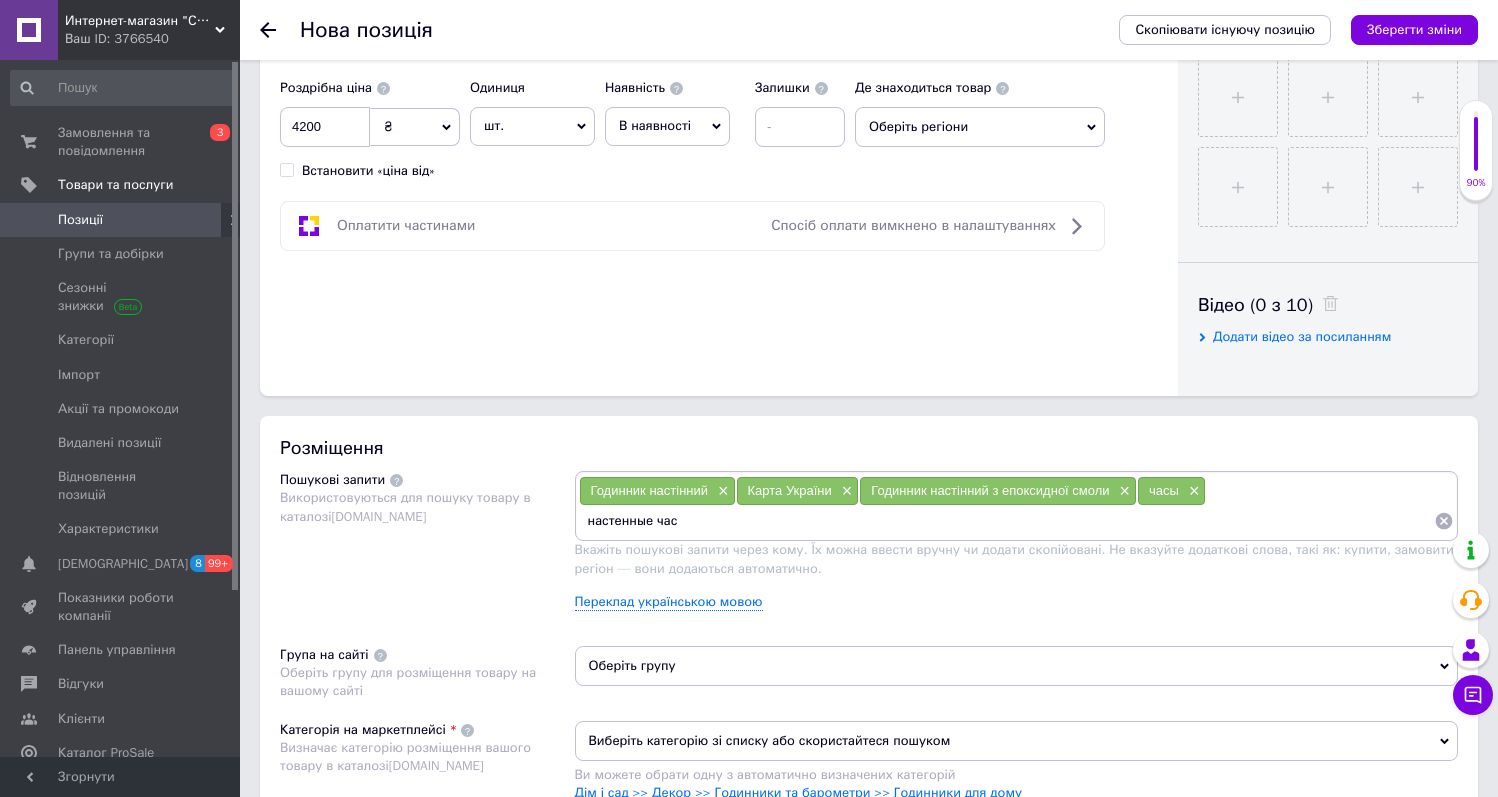 type on "настенные часы" 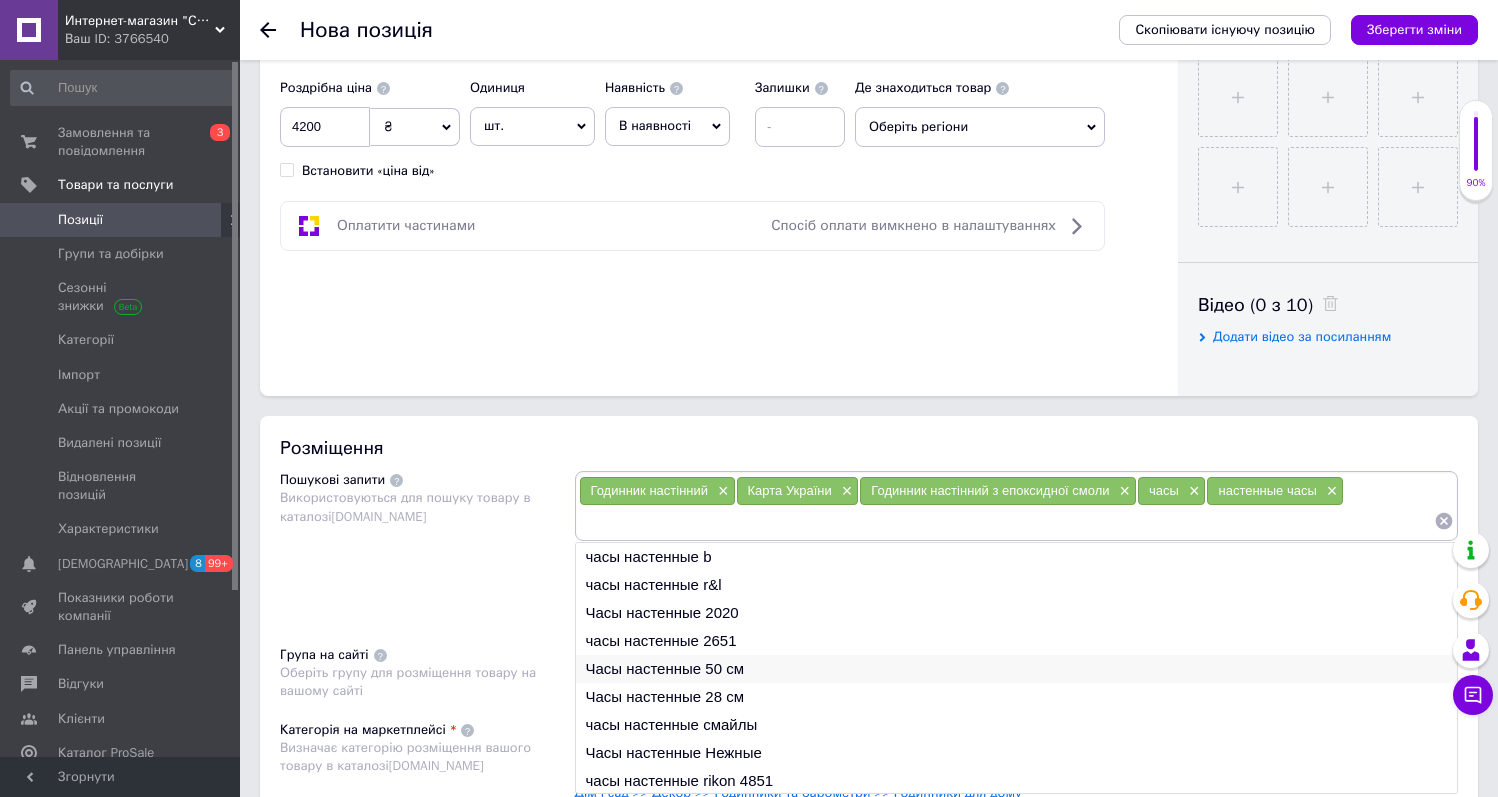 click on "Часы настенные 50 см" at bounding box center (1017, 669) 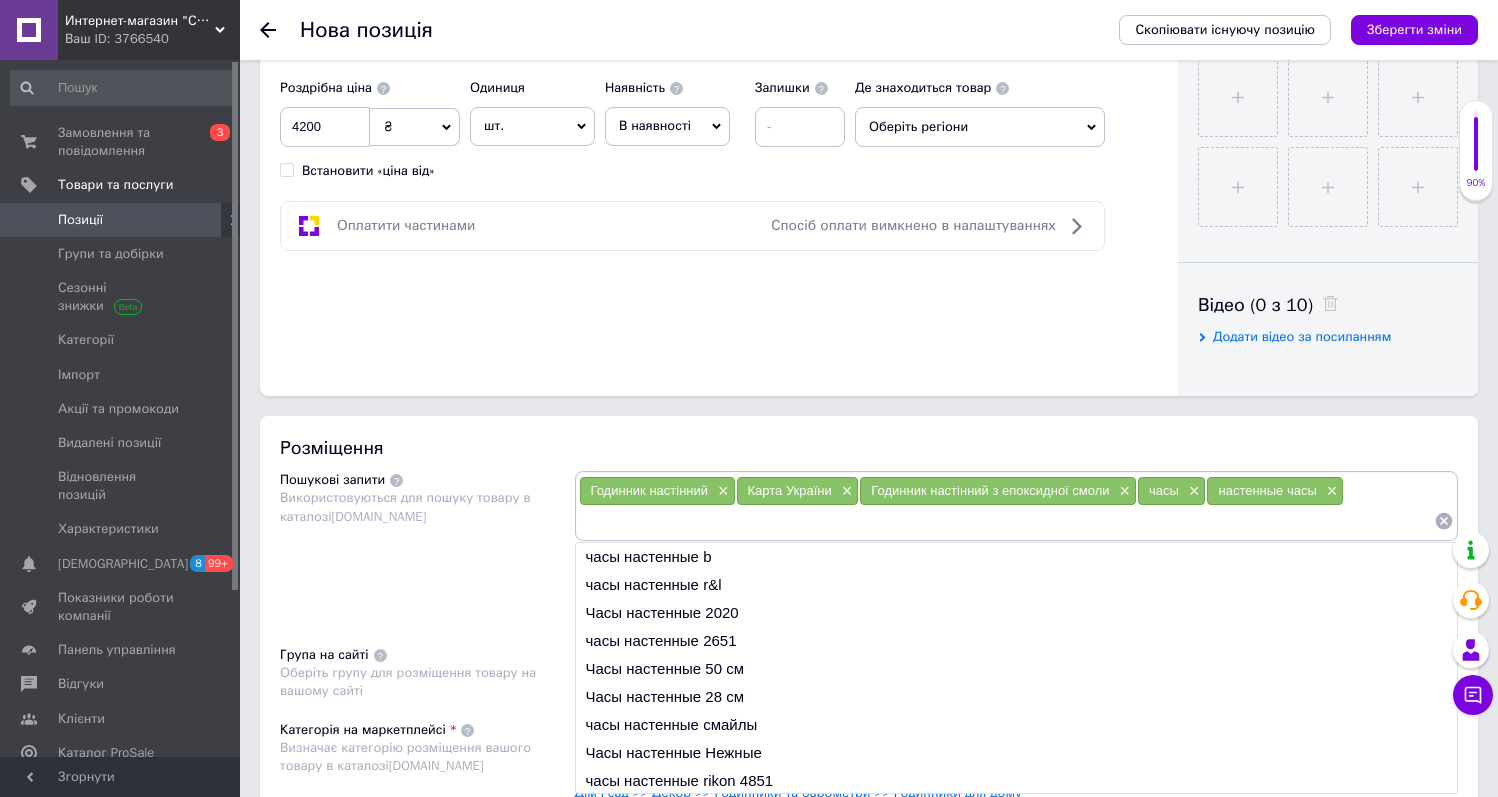 type 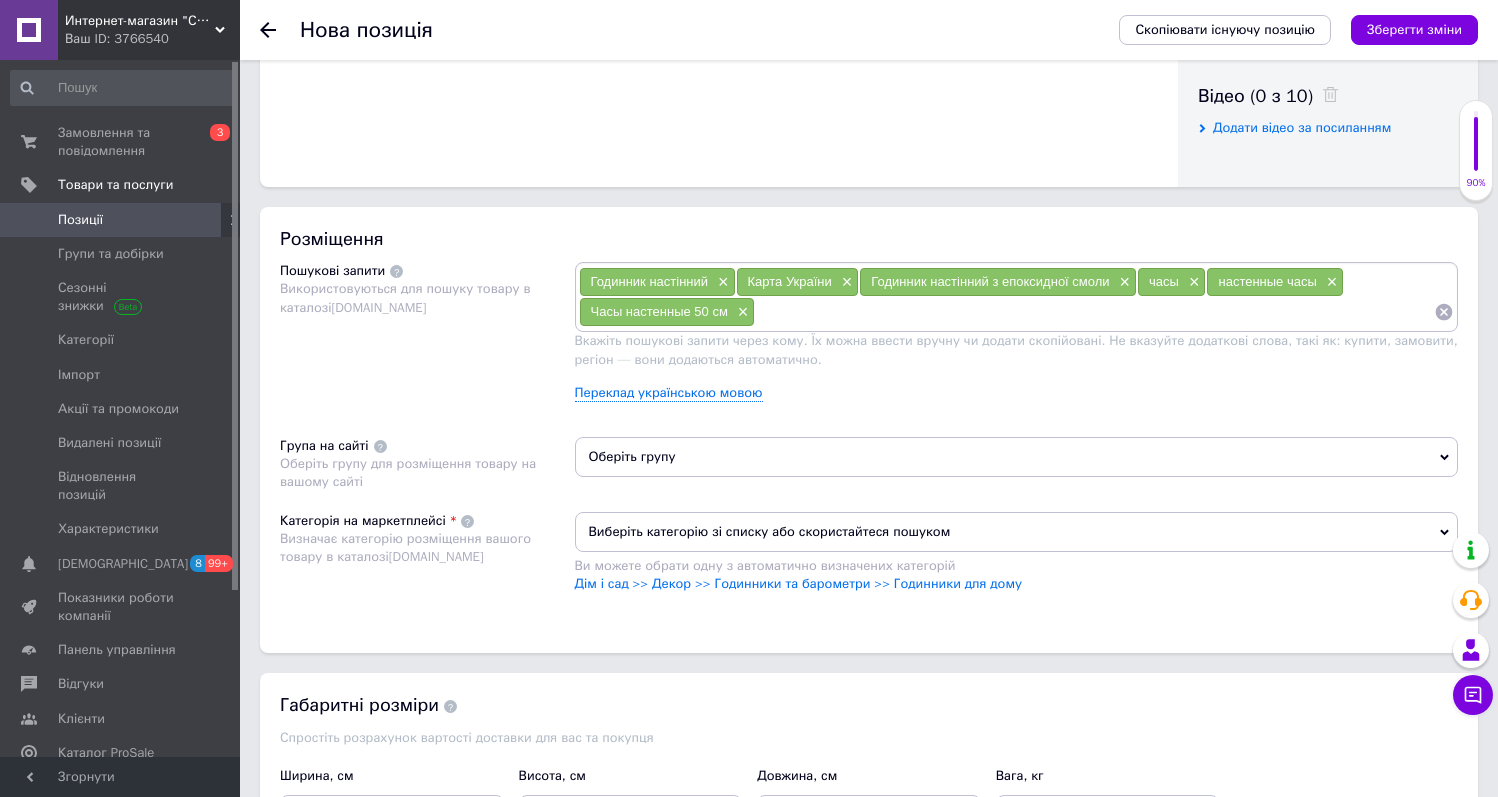scroll, scrollTop: 1258, scrollLeft: 0, axis: vertical 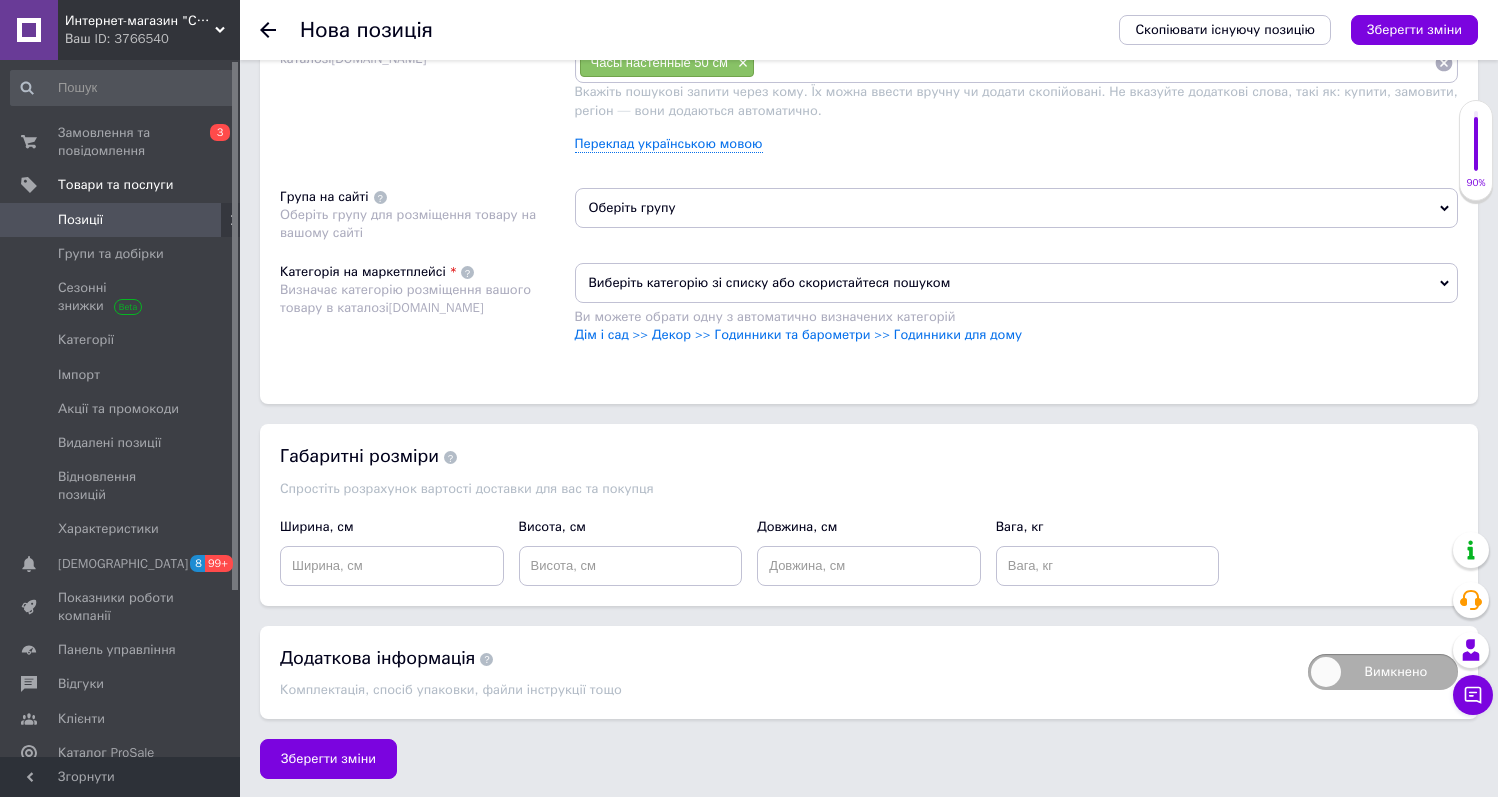 drag, startPoint x: 654, startPoint y: 205, endPoint x: 657, endPoint y: 224, distance: 19.235384 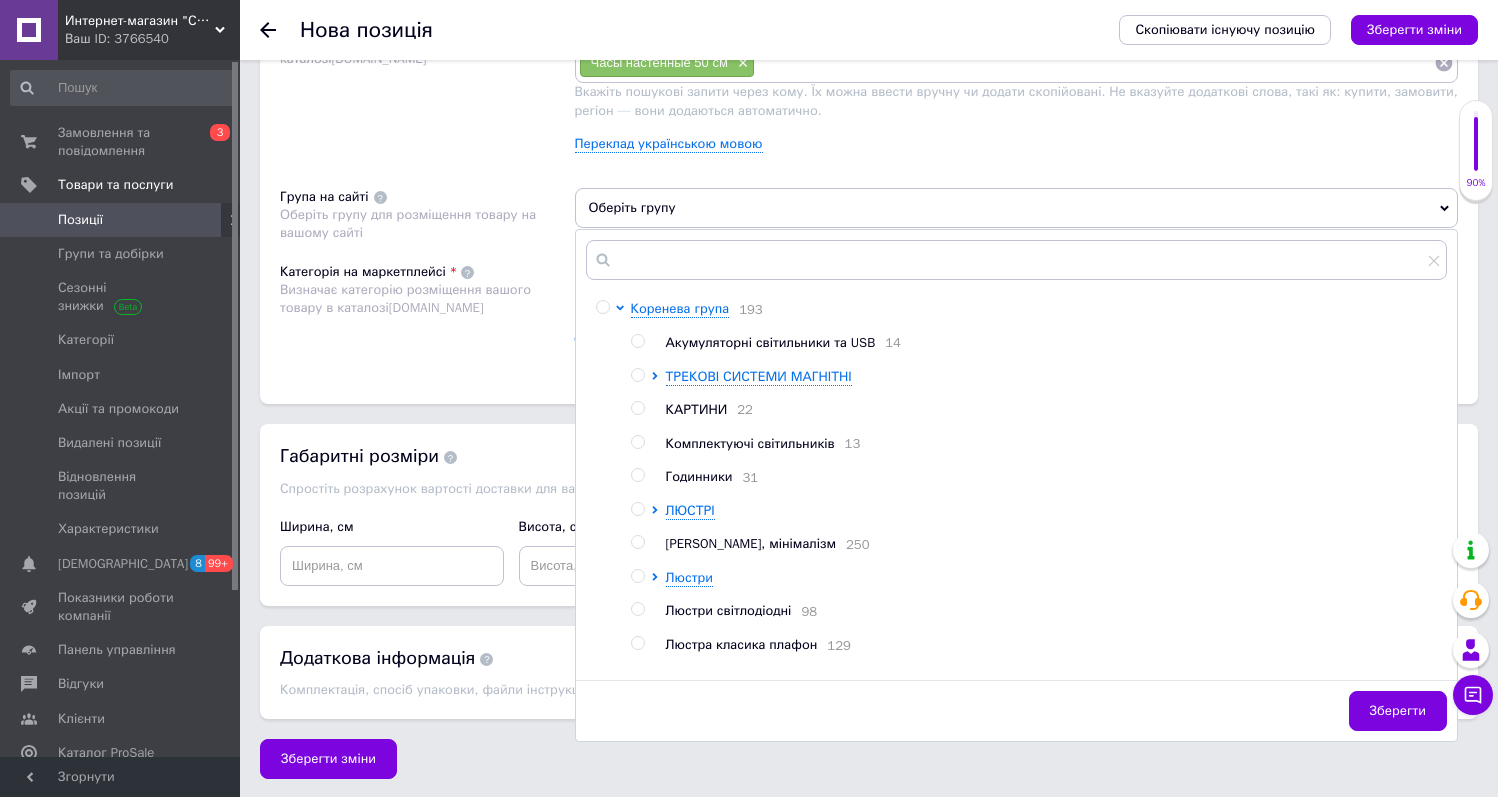 click at bounding box center (637, 475) 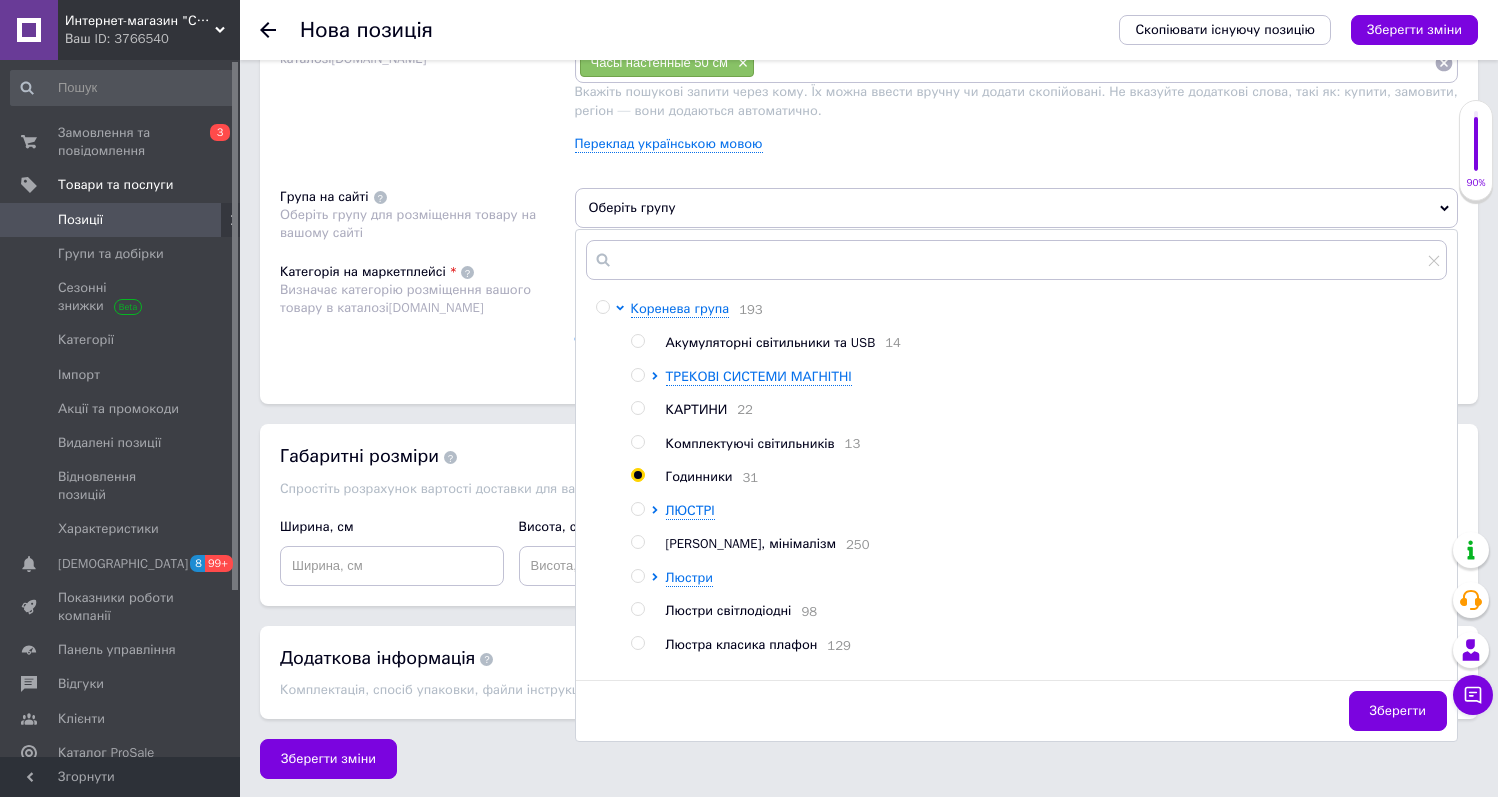 radio on "true" 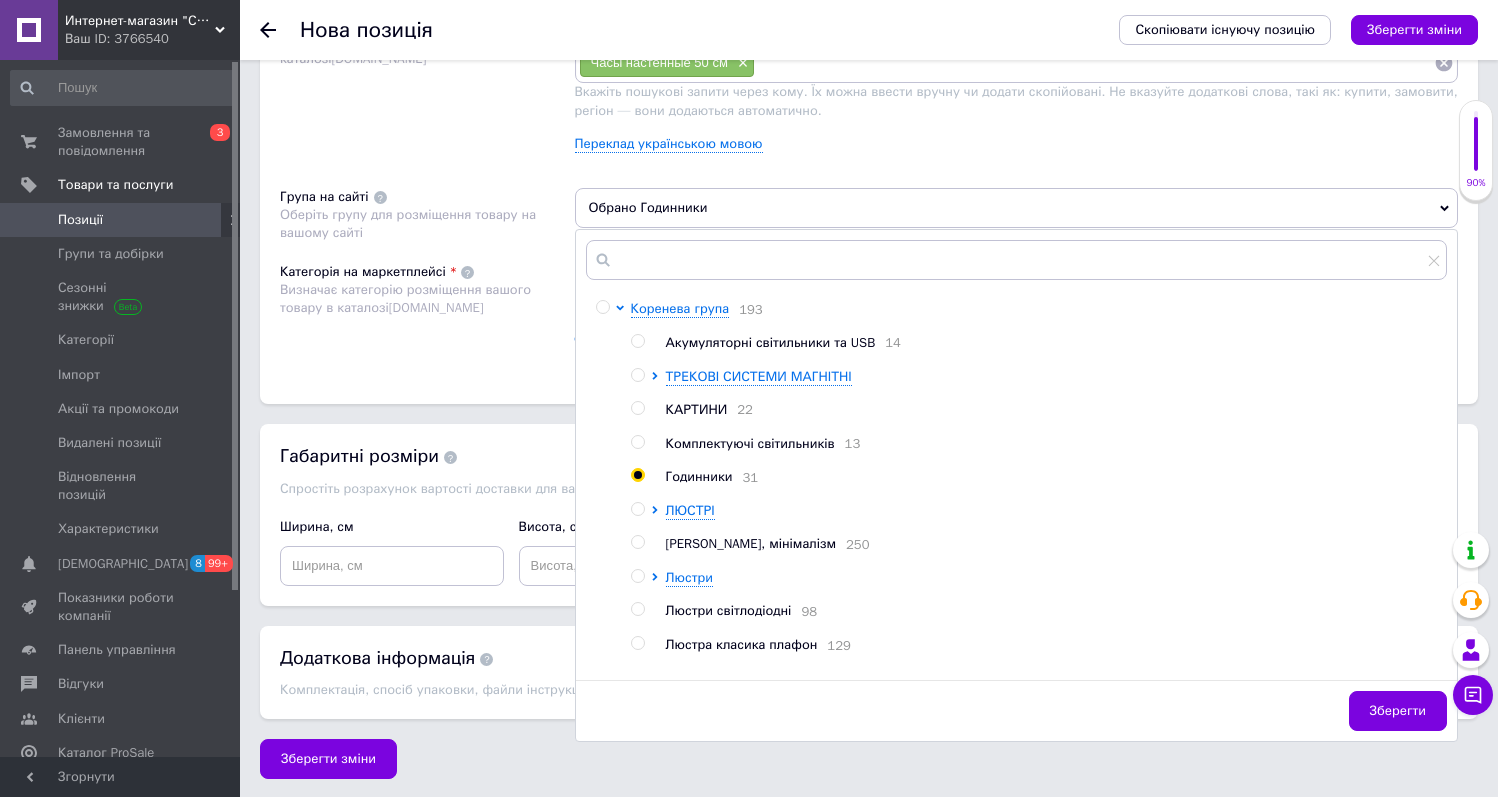 click on "Категорія на маркетплейсі Визначає категорію розміщення вашого товару в каталозі  Prom.ua" at bounding box center (427, 313) 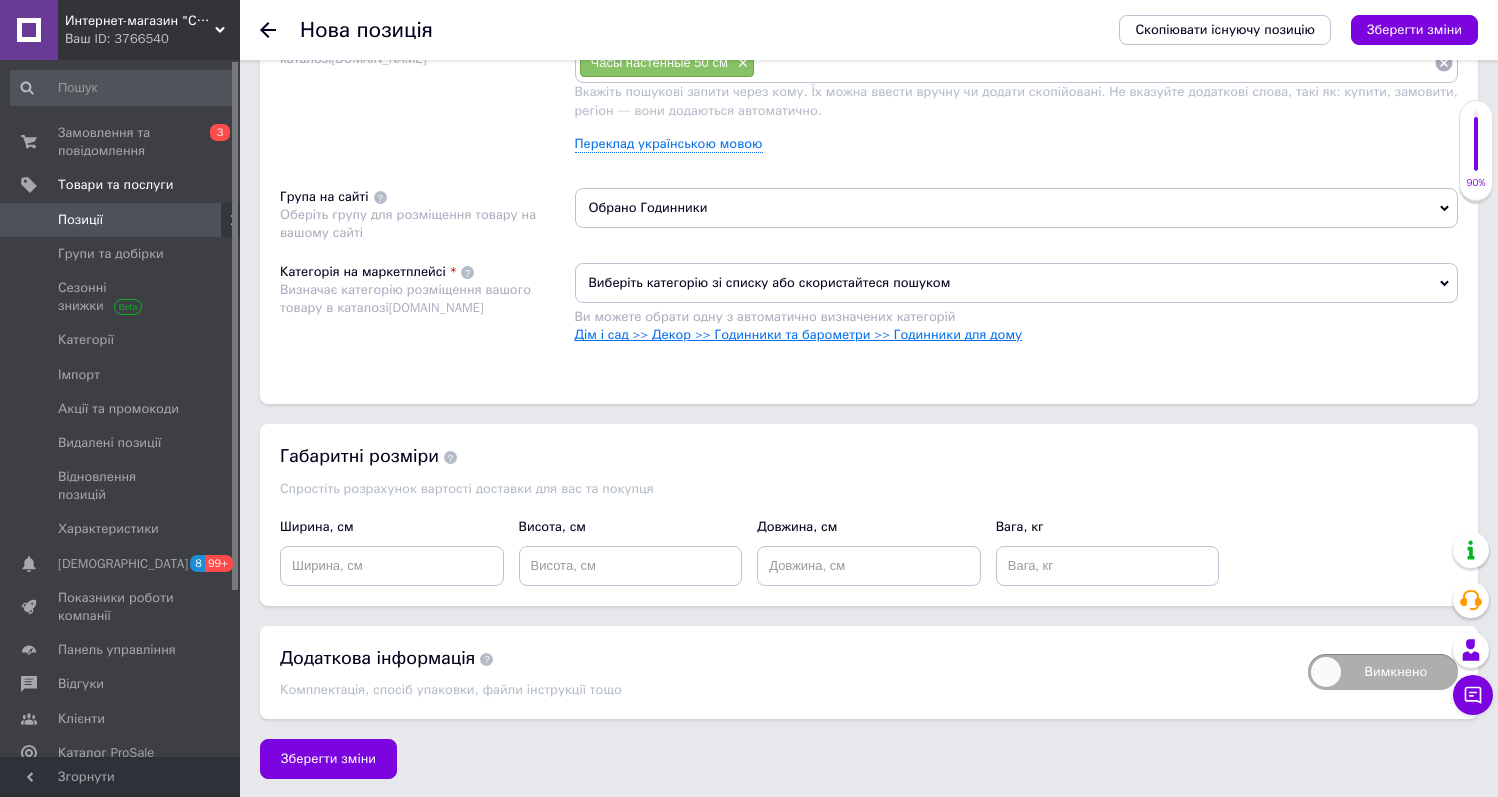 click on "Дім і сад >> Декор >> Годинники та барометри >> Годинники для дому" at bounding box center (799, 334) 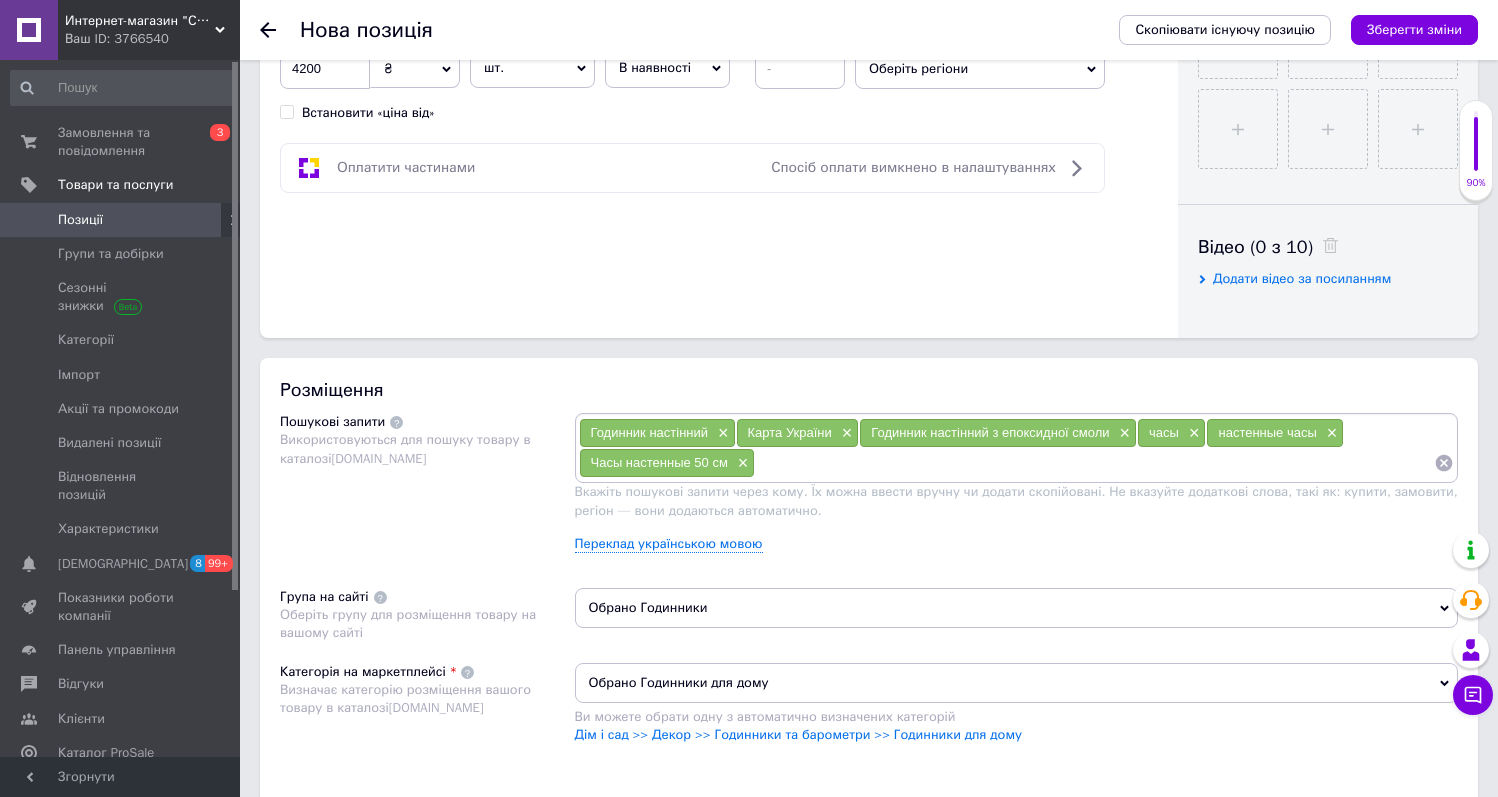 scroll, scrollTop: 558, scrollLeft: 0, axis: vertical 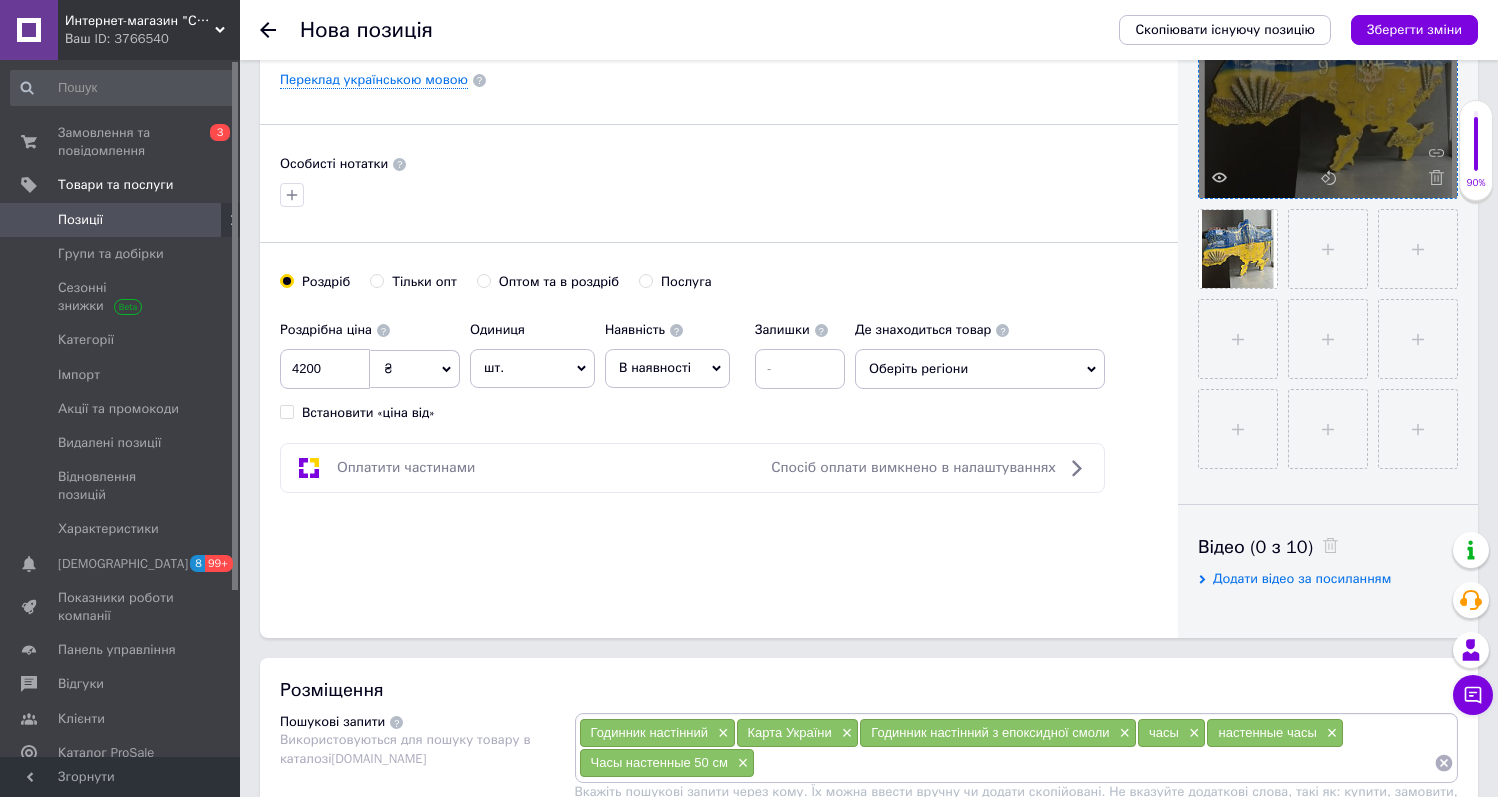click on "В наявності" at bounding box center (667, 368) 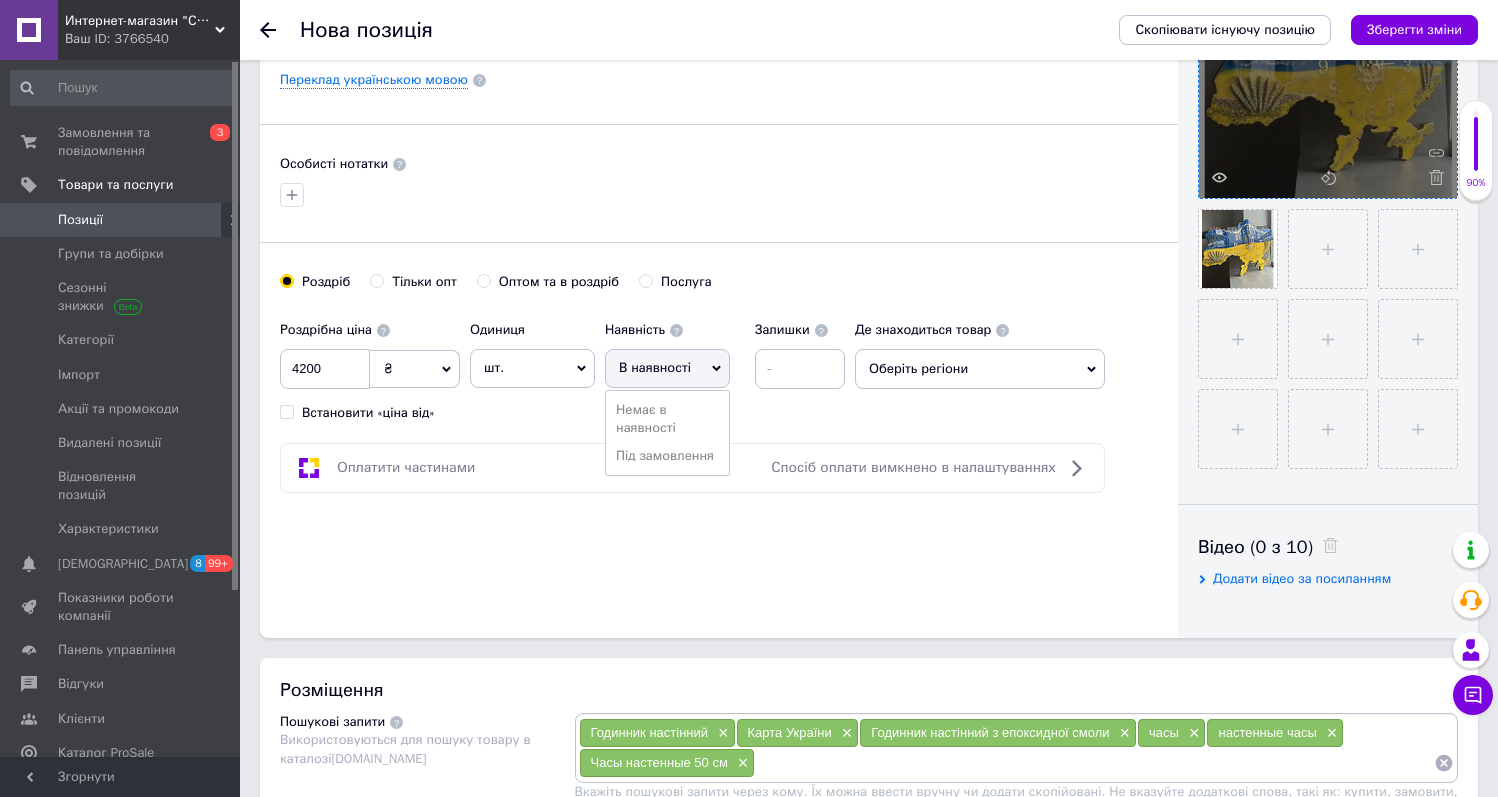 drag, startPoint x: 664, startPoint y: 454, endPoint x: 693, endPoint y: 429, distance: 38.28838 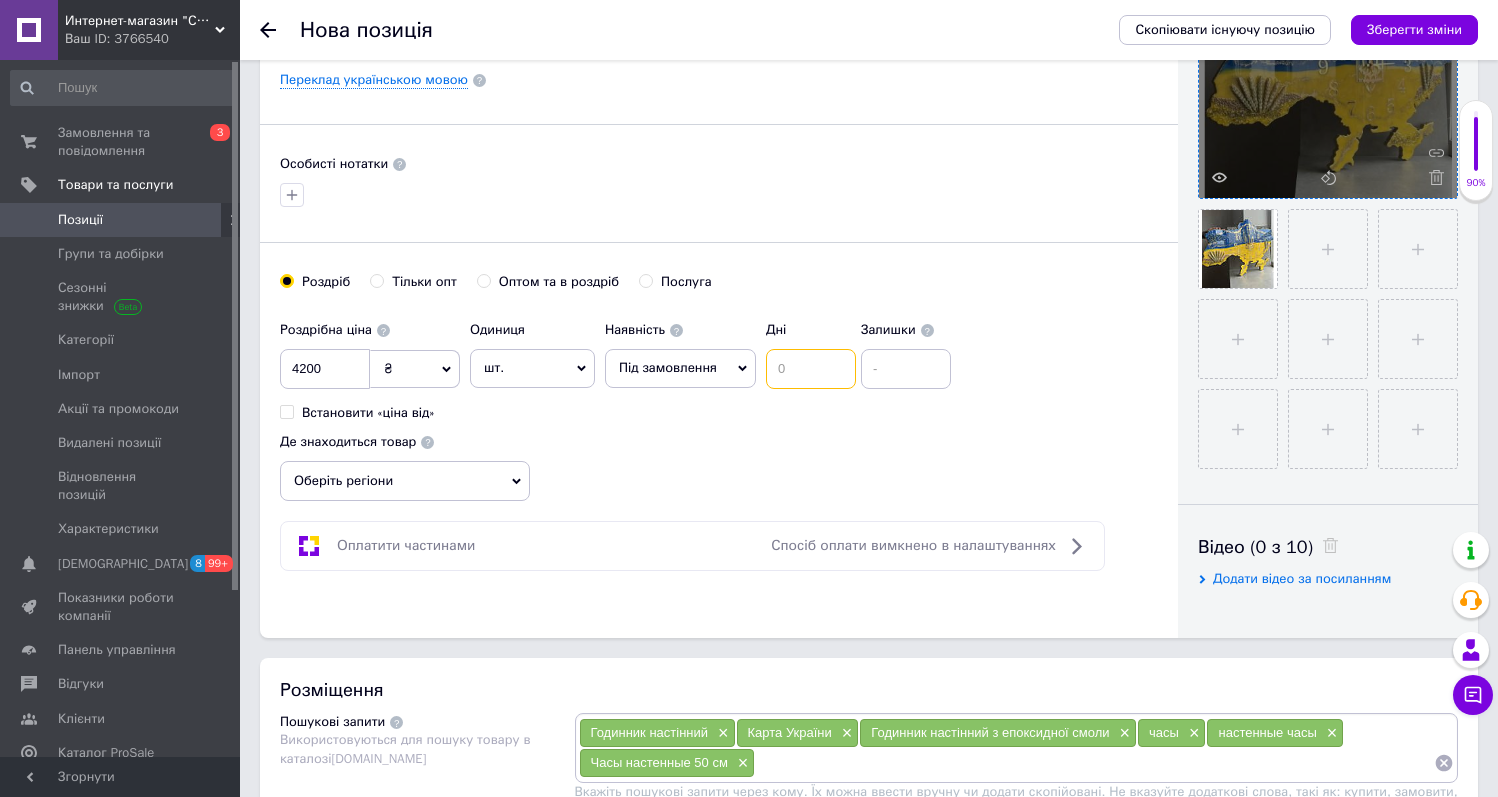 drag, startPoint x: 777, startPoint y: 369, endPoint x: 788, endPoint y: 397, distance: 30.083218 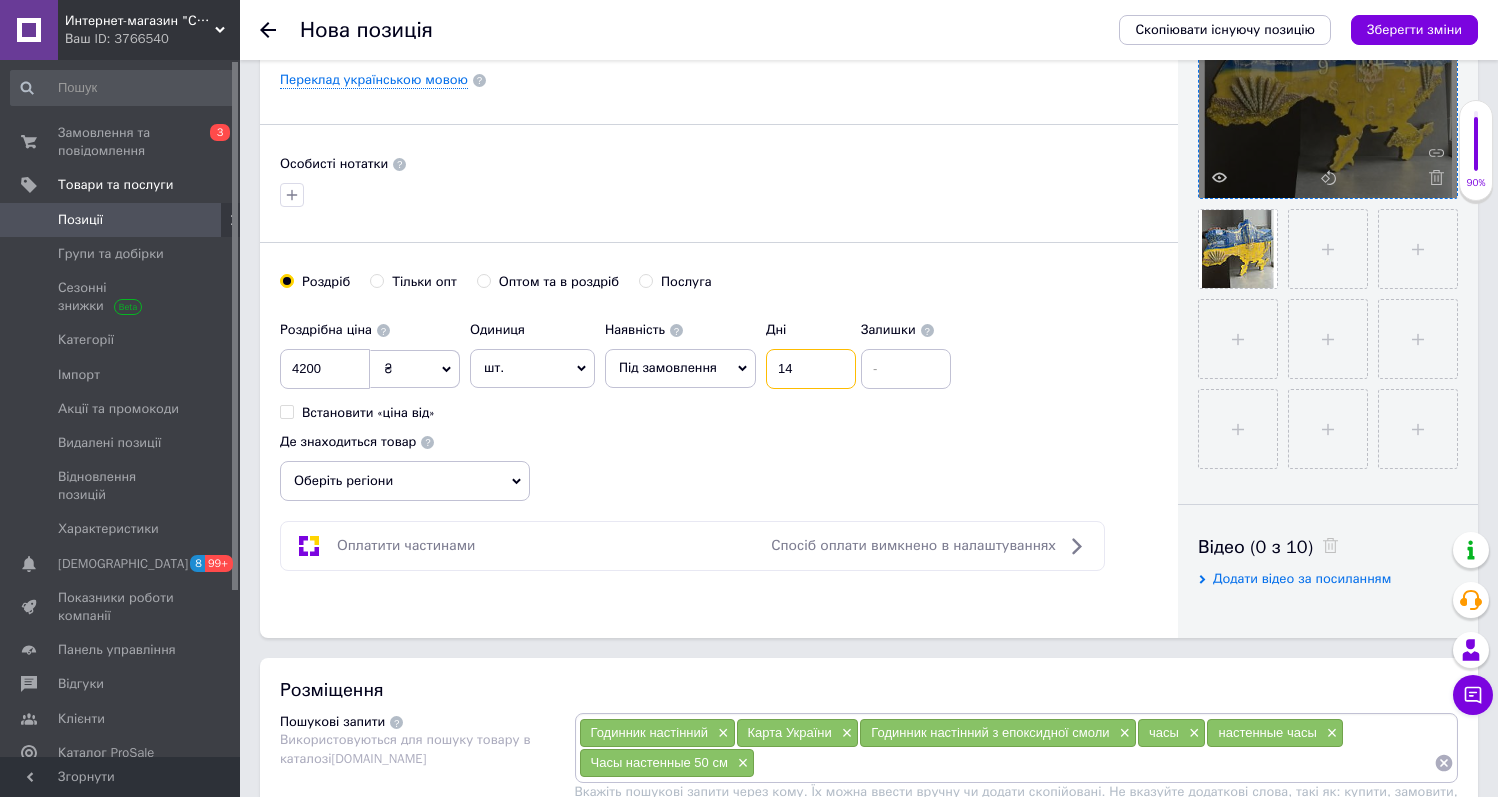 type on "14" 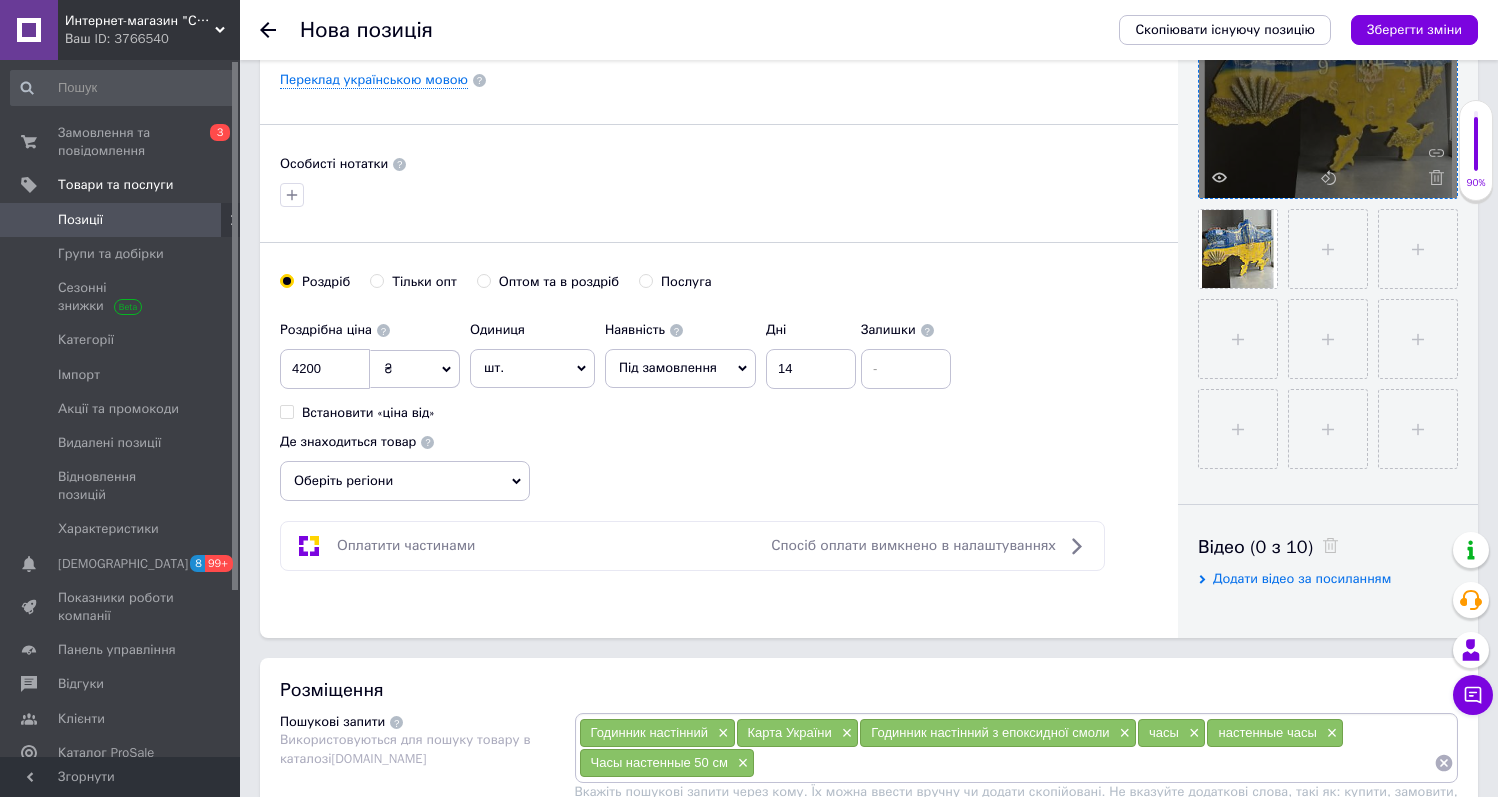 click on "Роздрібна ціна 4200 ₴ $ EUR CHF GBP ¥ PLN ₸ MDL HUF KGS CNY TRY KRW lei Встановити «ціна від» Одиниця шт. Популярне комплект упаковка кв.м пара м кг пог.м послуга т а автоцистерна ампула б балон банка блістер бобіна бочка бут бухта в ват виїзд відро г г га година гр/кв.м гігакалорія д дав два місяці день доба доза є єврокуб з зміна к кВт каністра карат кв.дм кв.м кв.см кв.фут квартал кг кг/кв.м км колесо комплект коробка куб.дм куб.м л л лист м м мВт мл мм моток місяць мішок н набір номер о об'єкт од. п палетомісце пара партія пач пог.м послуга посівна одиниця птахомісце півроку пігулка" at bounding box center (719, 406) 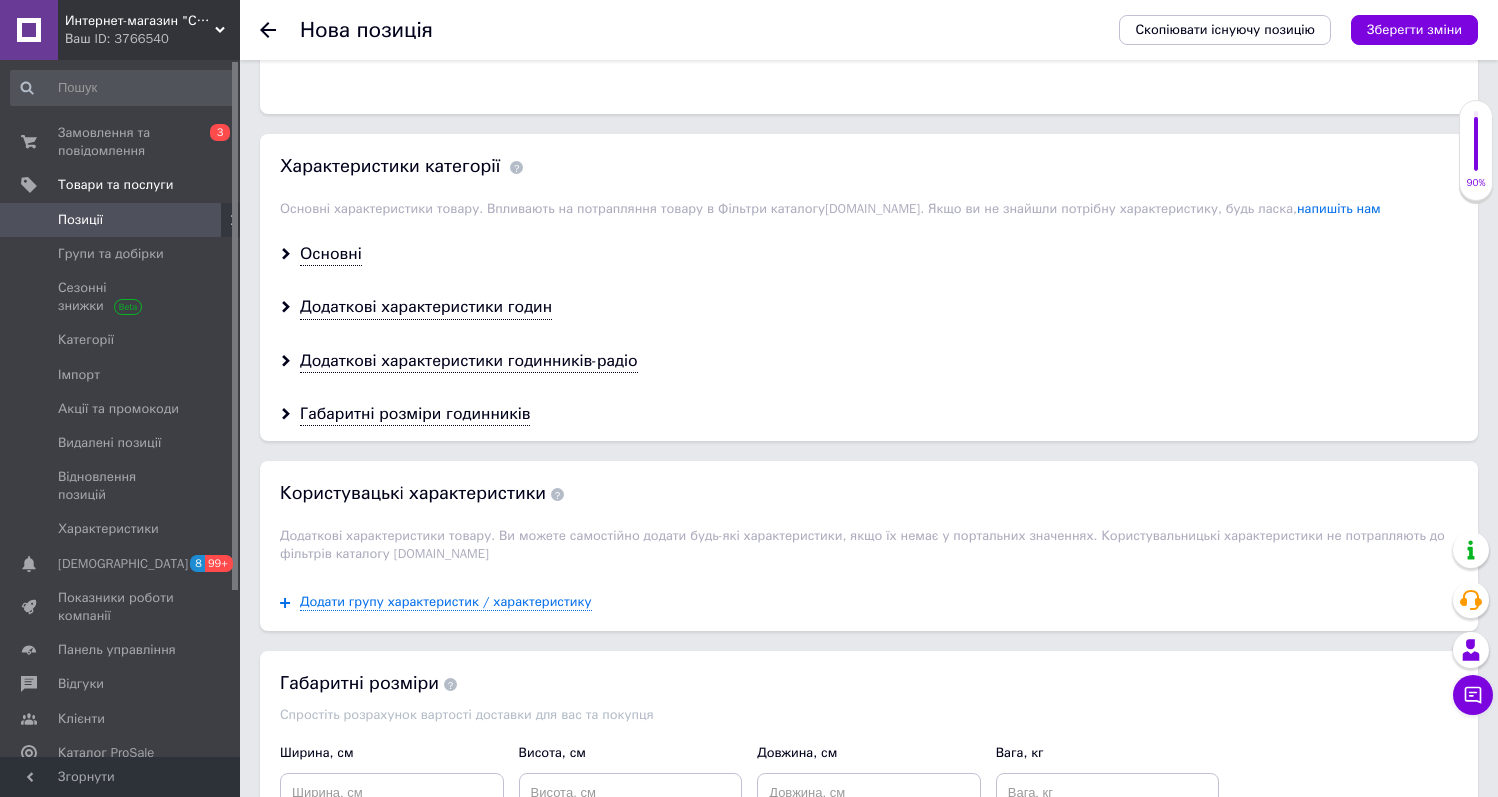 scroll, scrollTop: 1775, scrollLeft: 0, axis: vertical 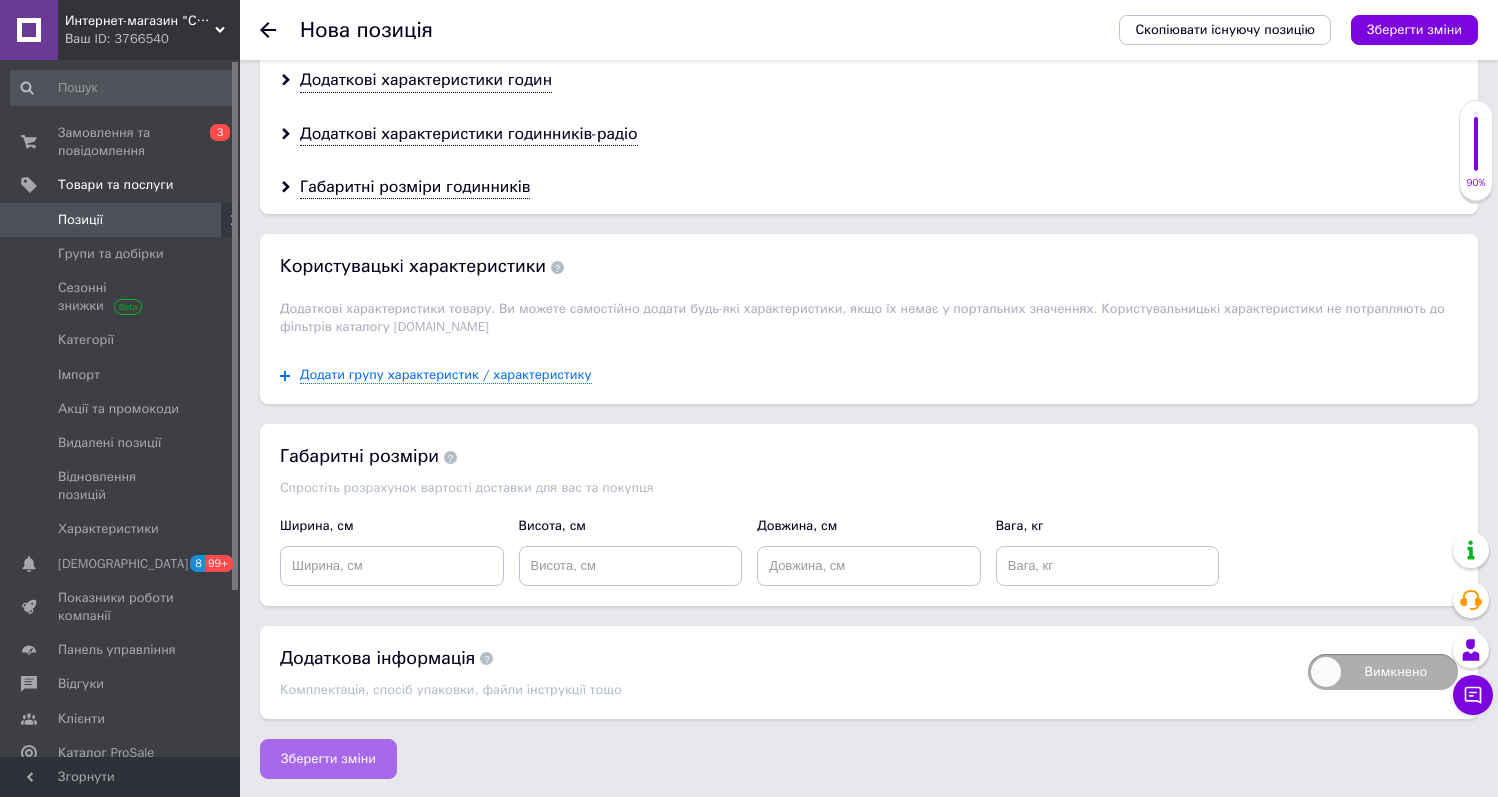 click on "Зберегти зміни" at bounding box center [328, 759] 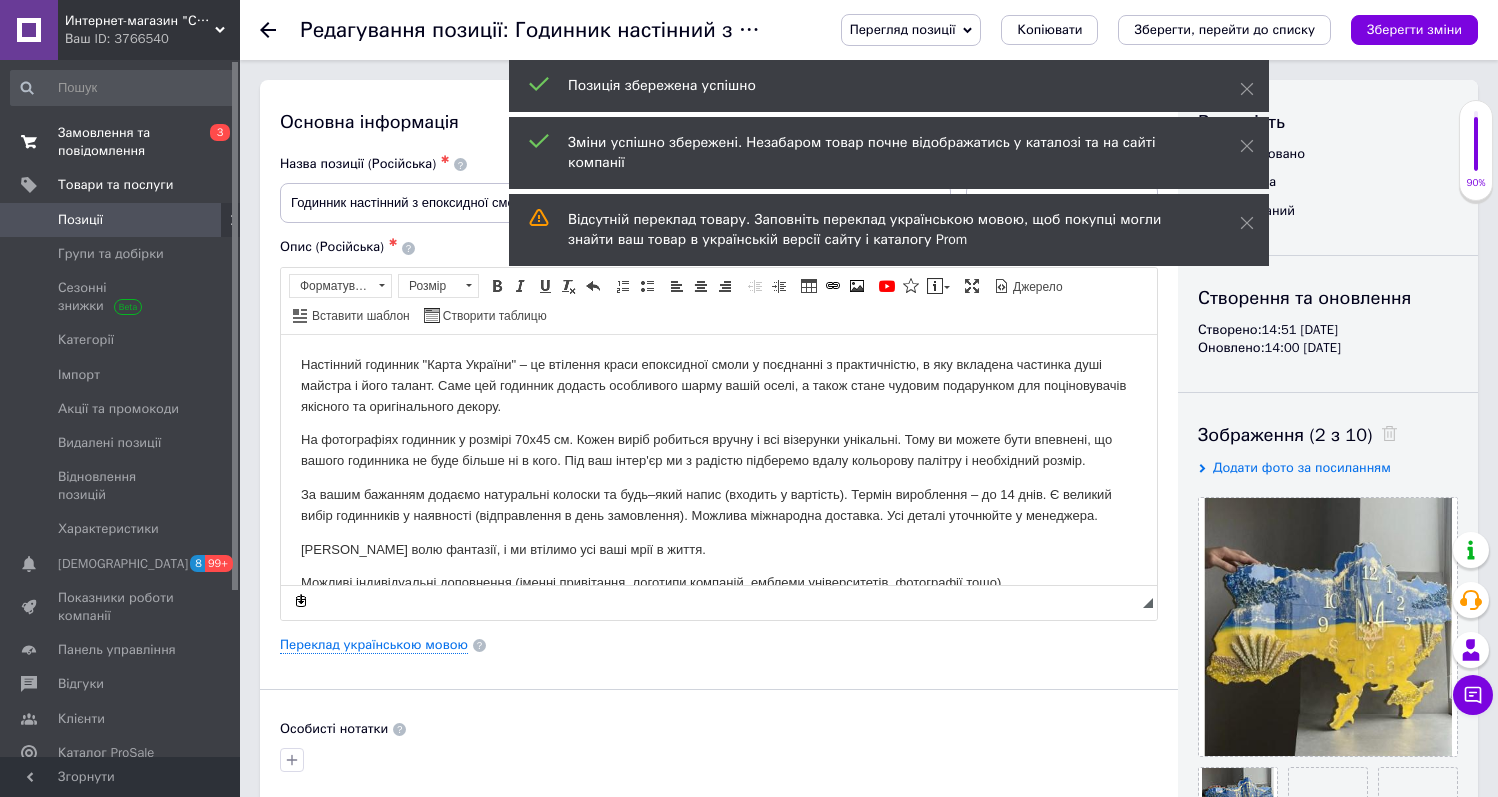 scroll, scrollTop: 0, scrollLeft: 0, axis: both 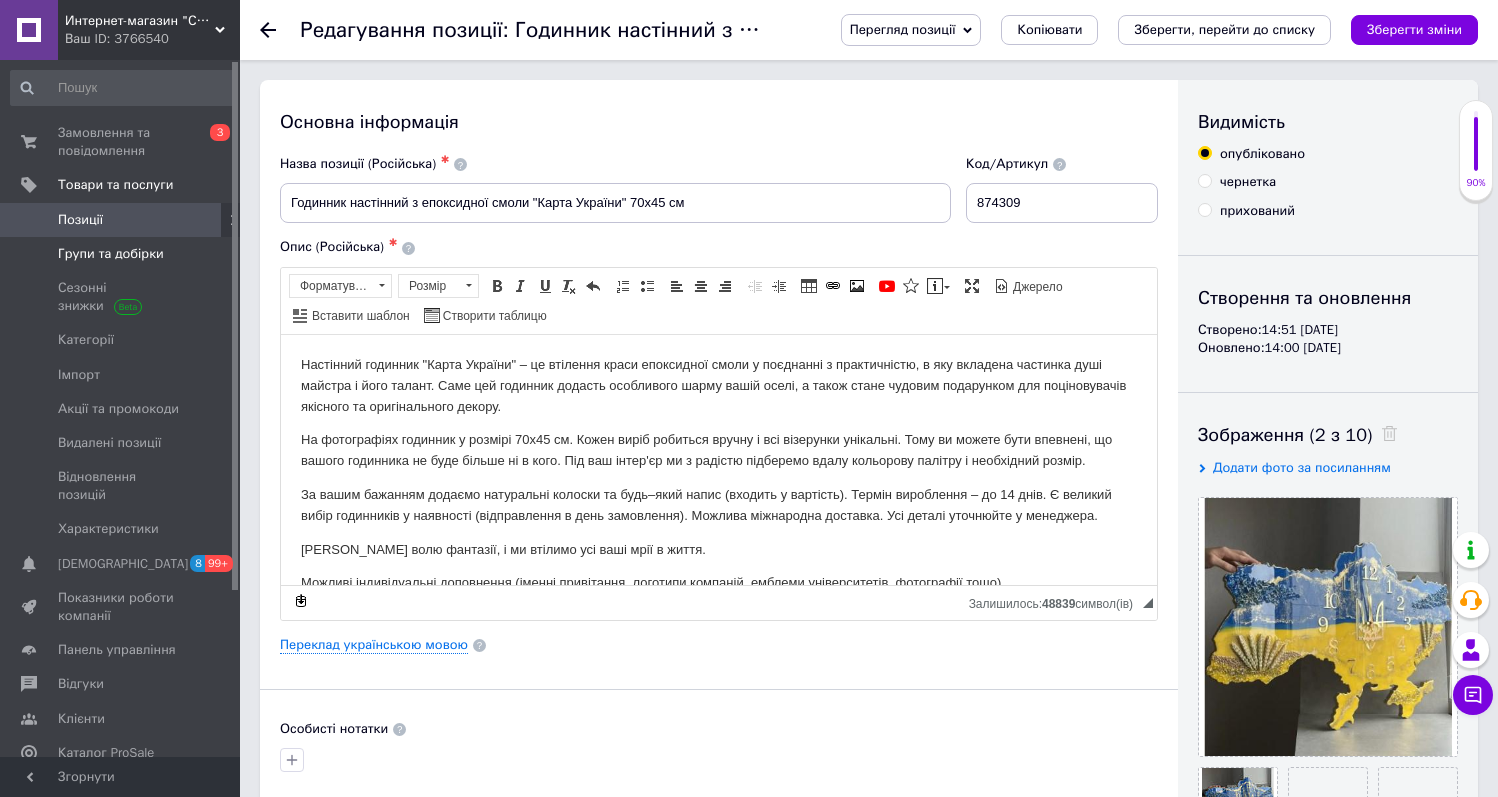 click on "Групи та добірки" at bounding box center (111, 254) 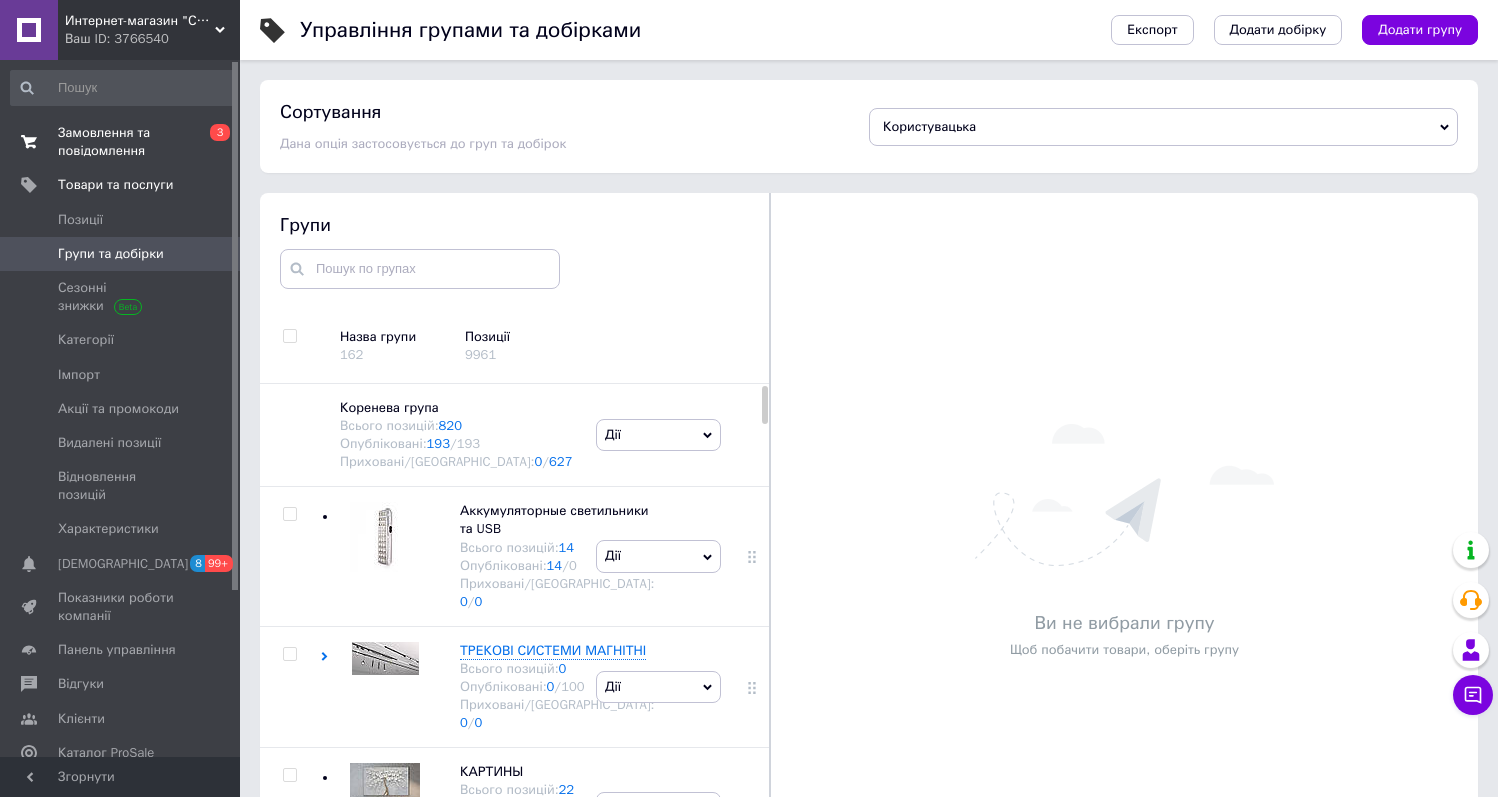 click on "Замовлення та повідомлення" at bounding box center [121, 142] 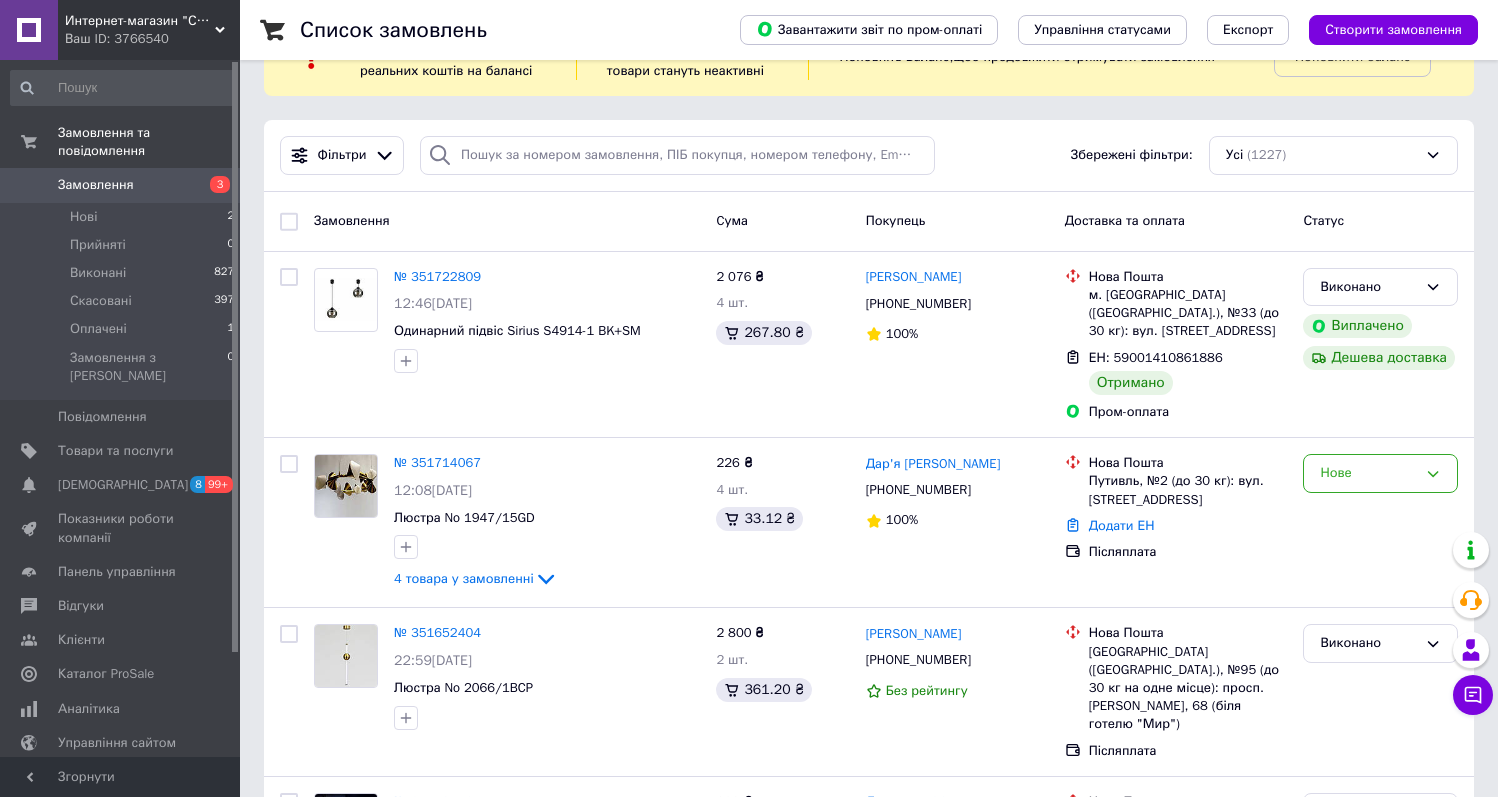 scroll, scrollTop: 0, scrollLeft: 0, axis: both 